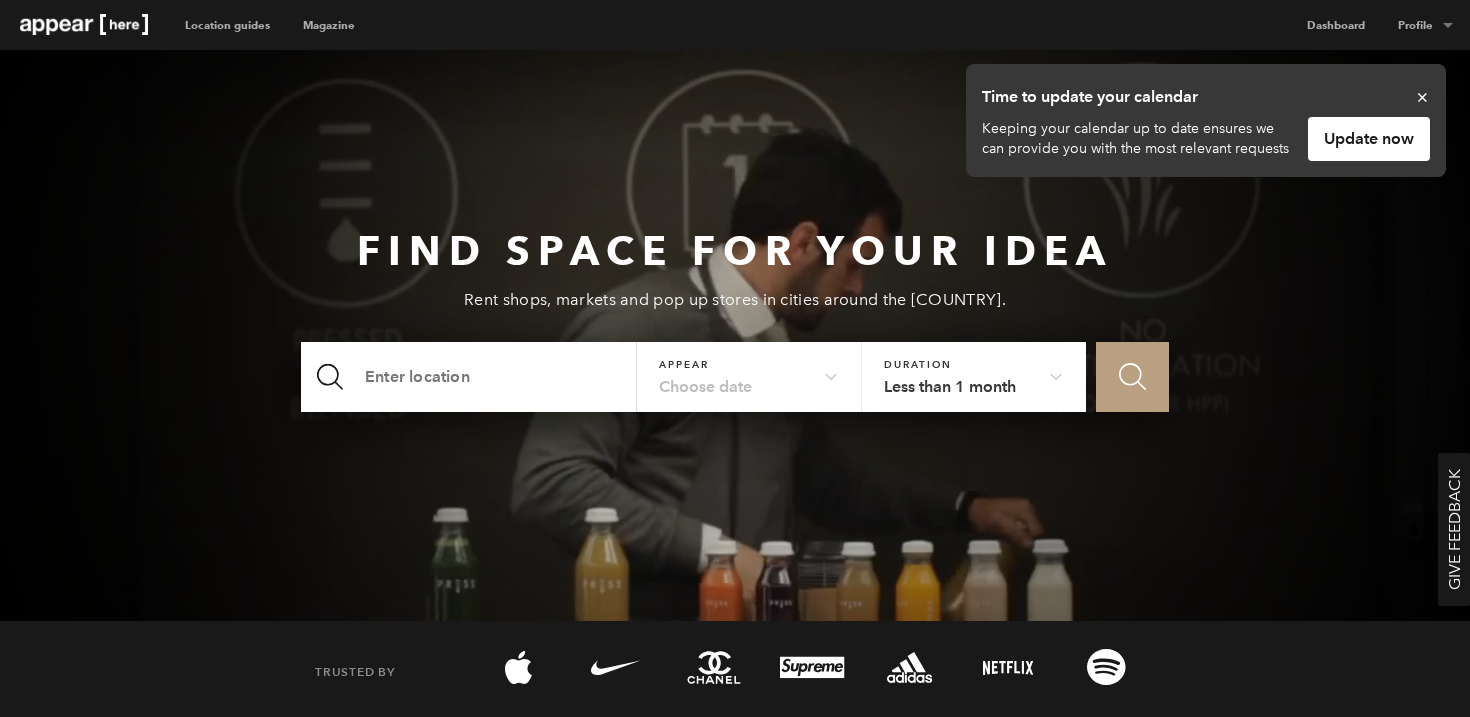 scroll, scrollTop: 0, scrollLeft: 0, axis: both 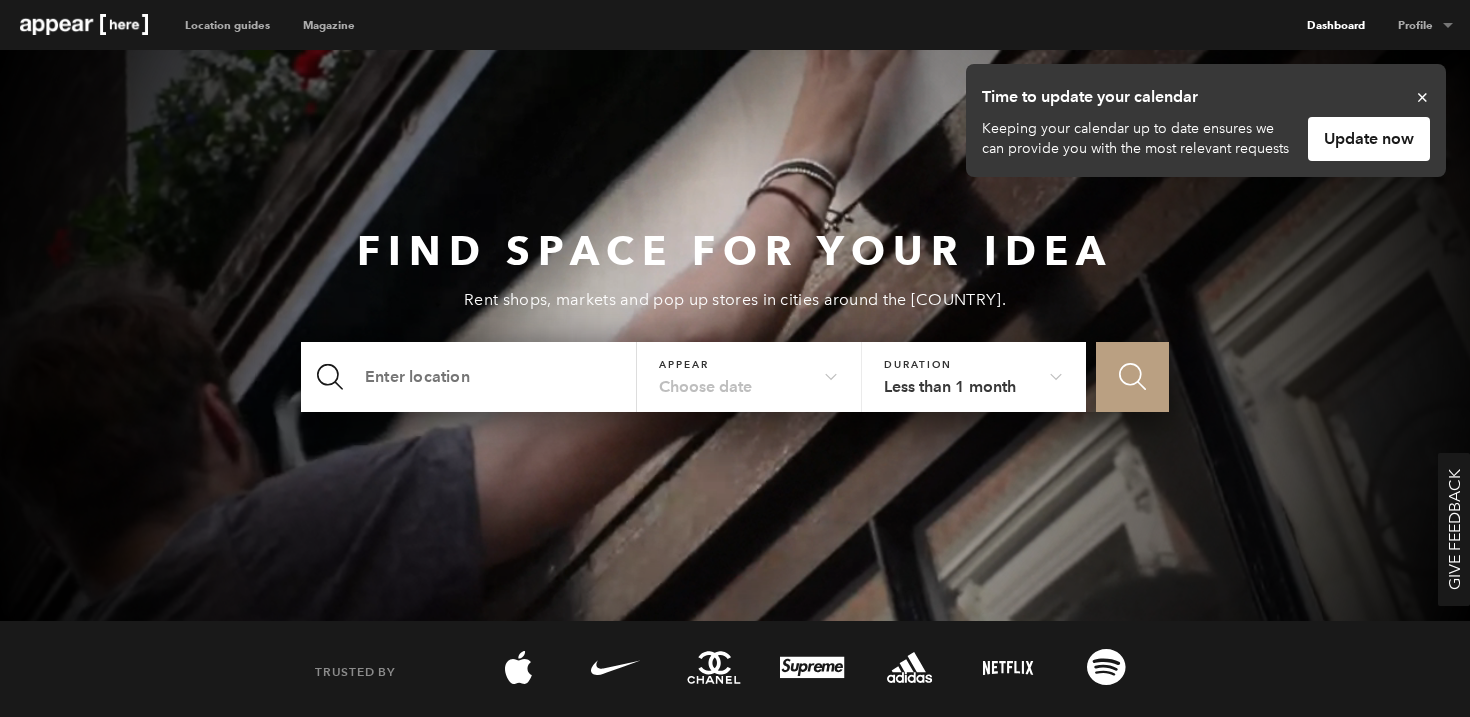 click on "Dashboard" at bounding box center [1335, 25] 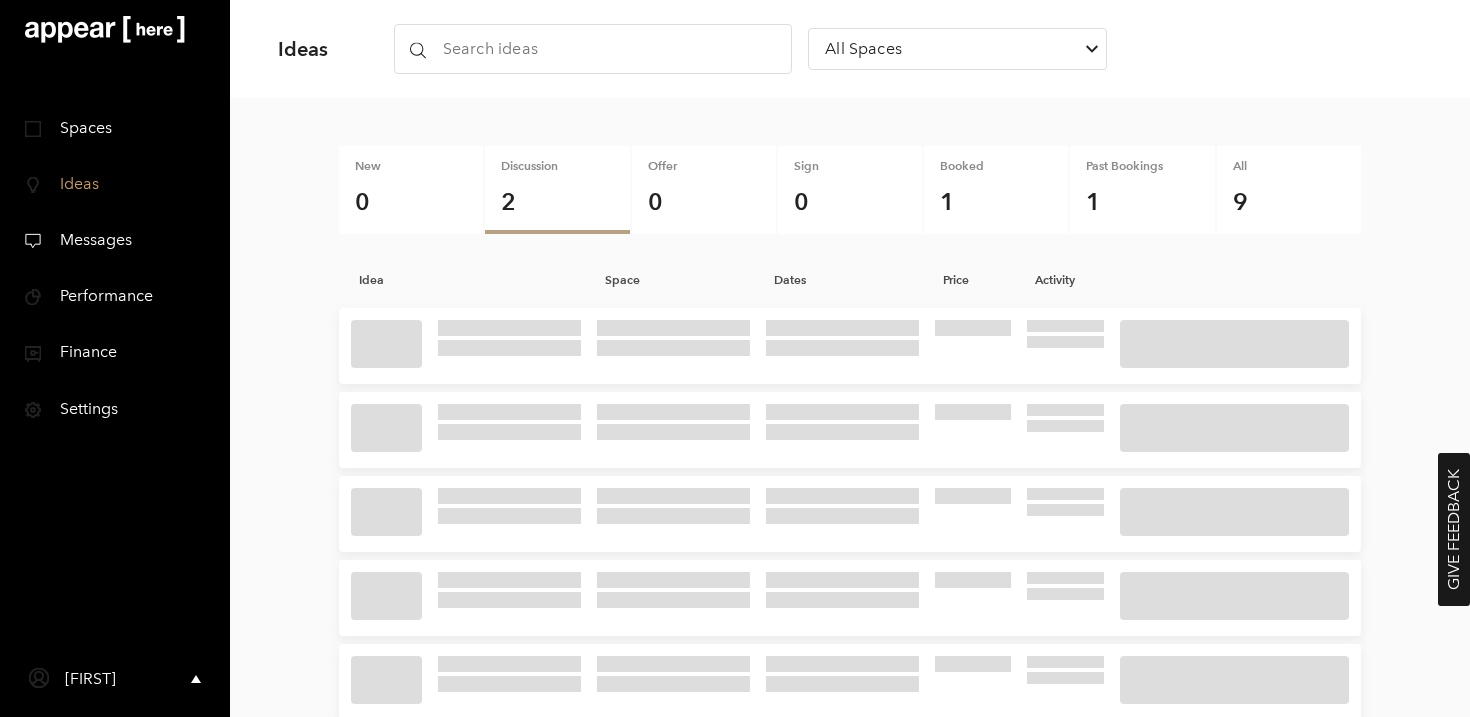 scroll, scrollTop: 0, scrollLeft: 0, axis: both 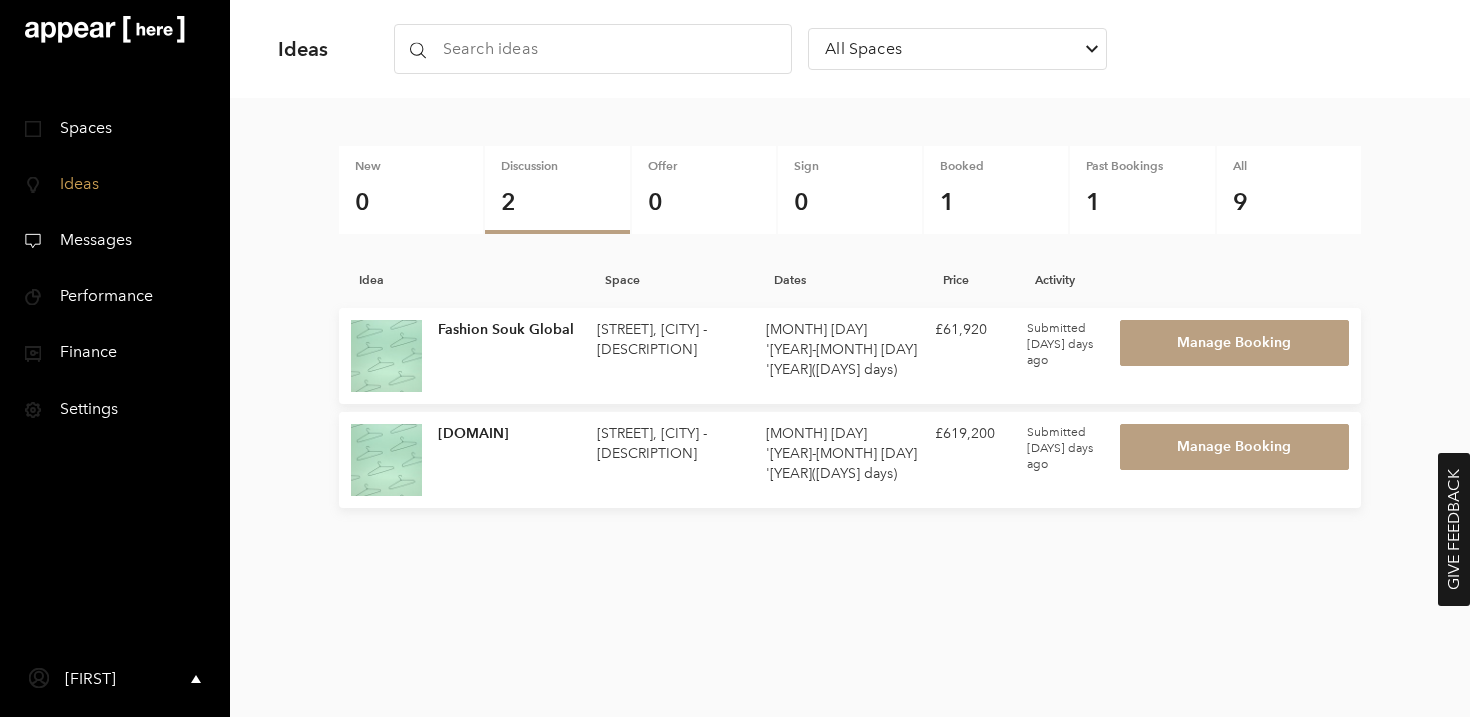 click on "Settings" at bounding box center (81, 408) 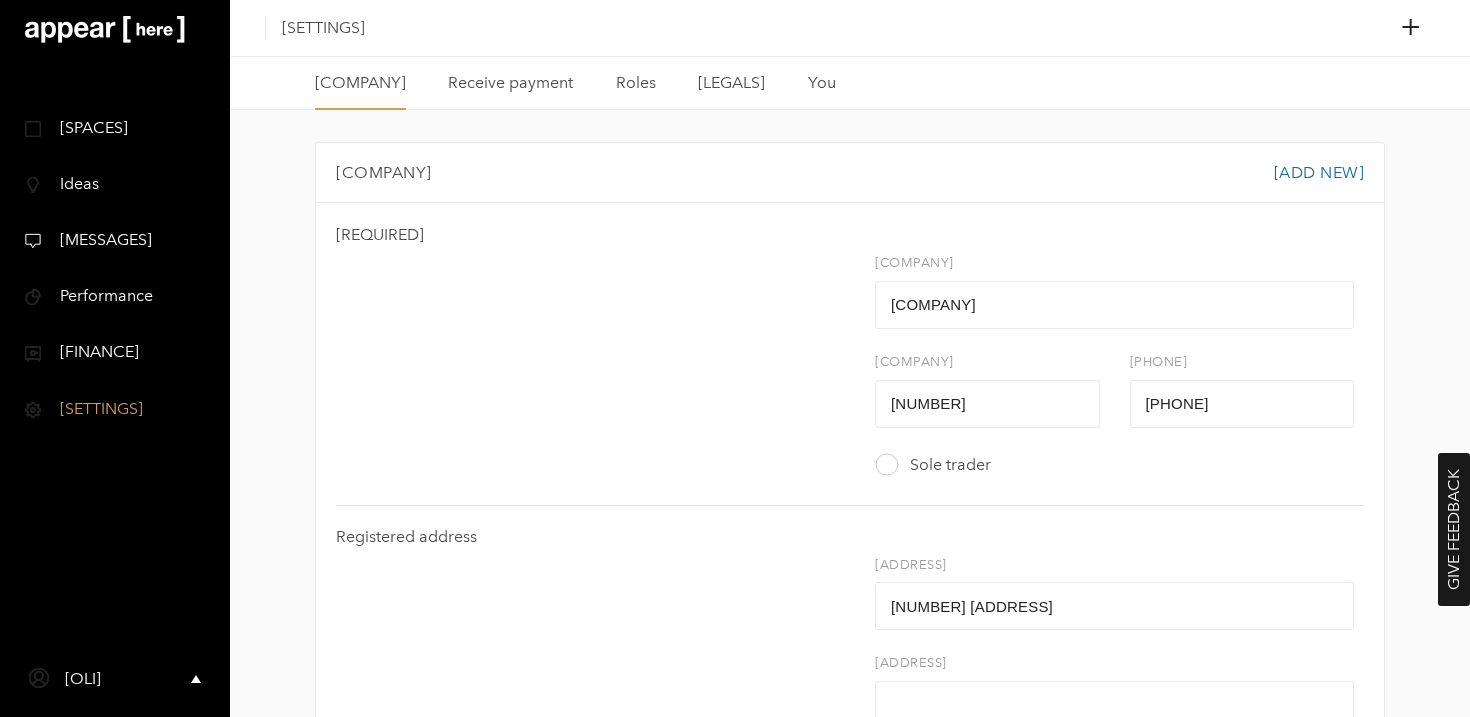 scroll, scrollTop: 0, scrollLeft: 0, axis: both 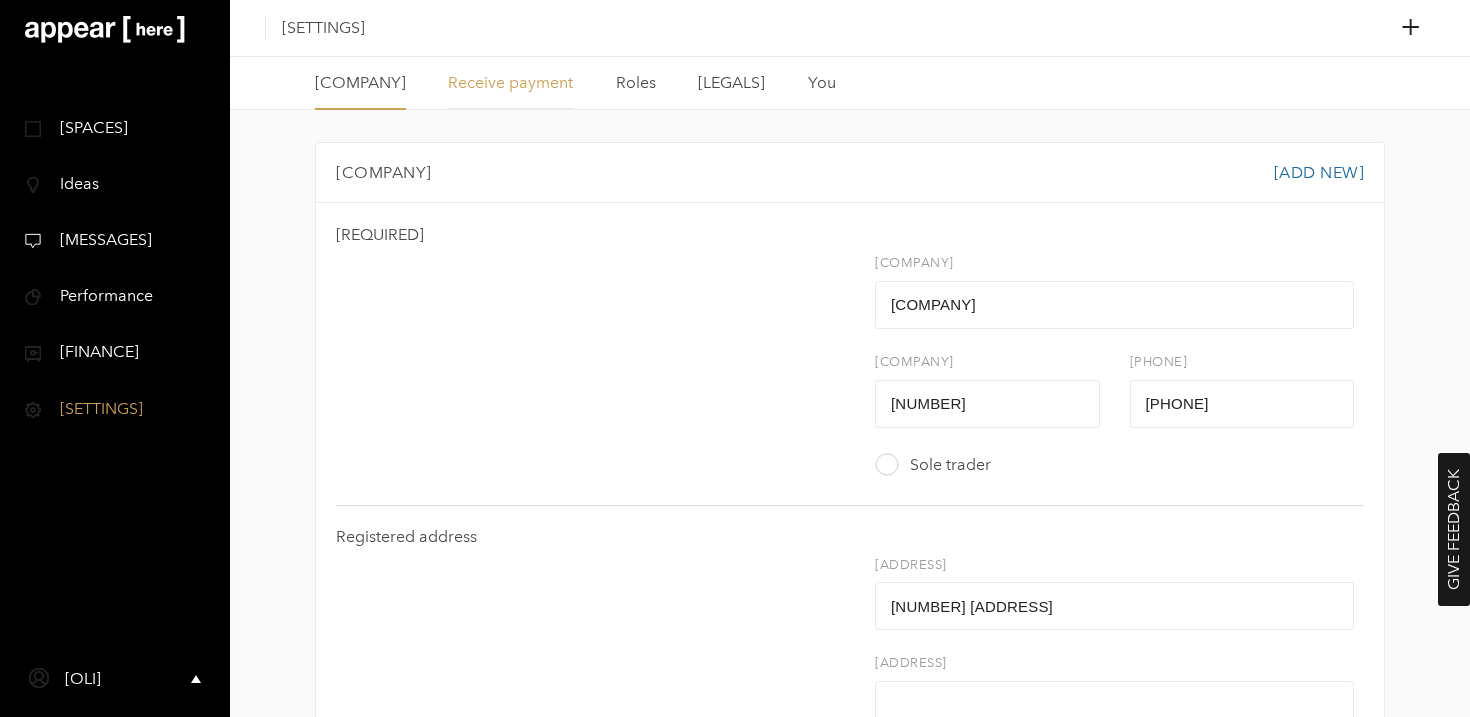 click on "Receive payment" at bounding box center [510, 83] 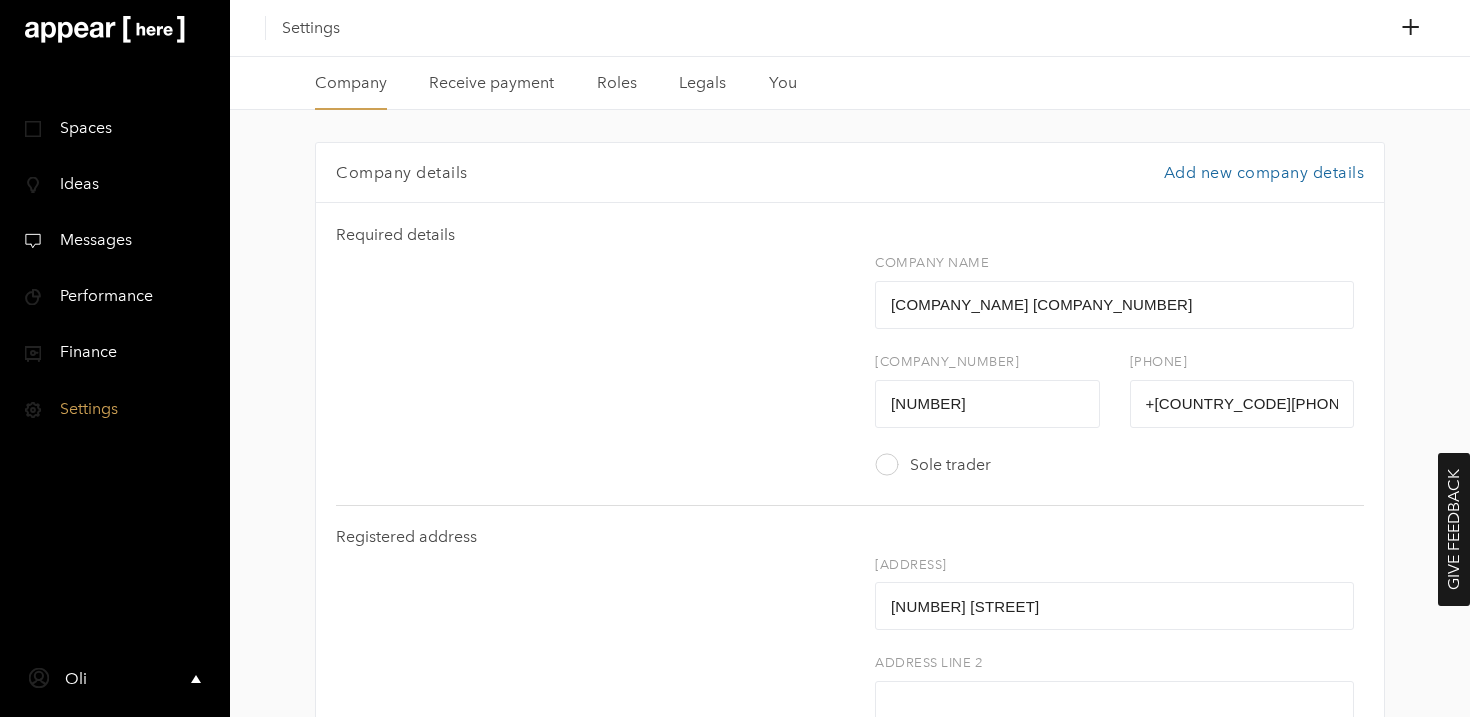 scroll, scrollTop: 0, scrollLeft: 0, axis: both 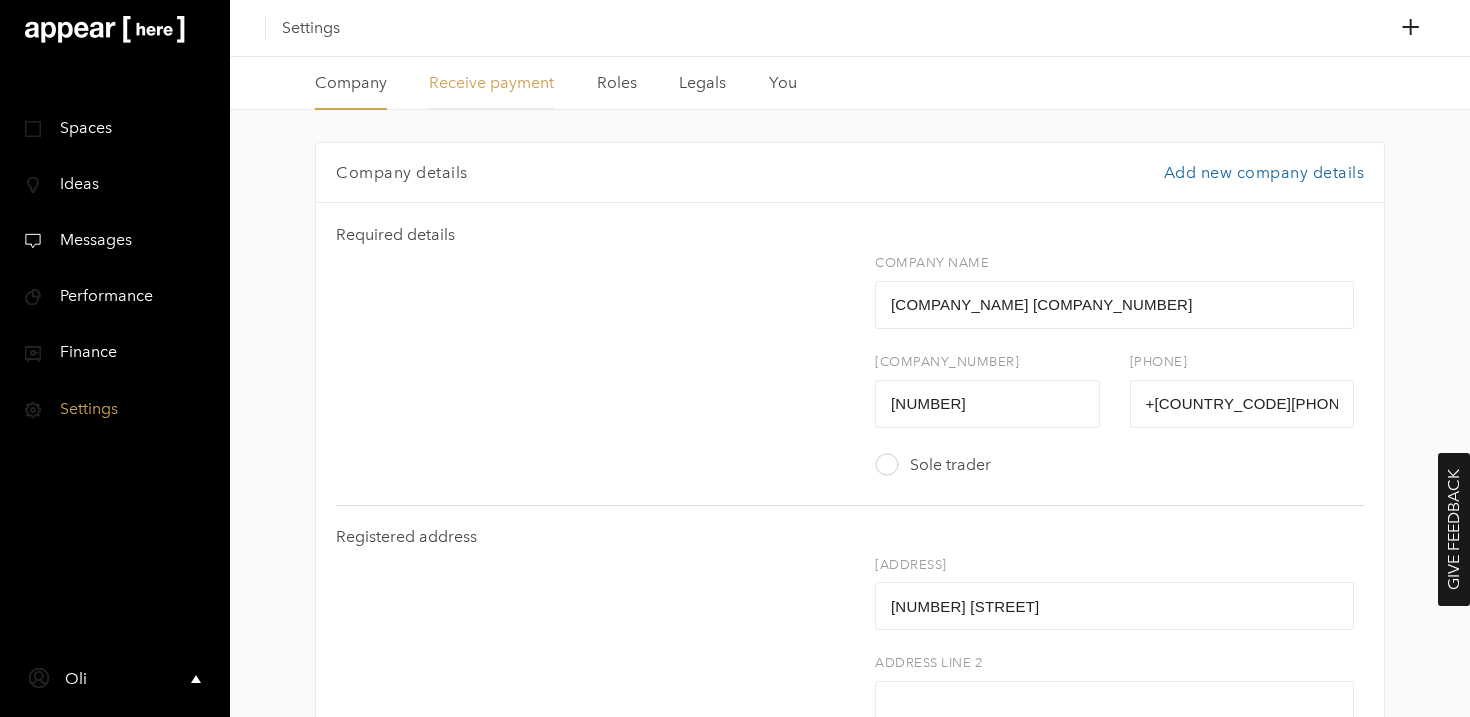 click on "Receive payment" at bounding box center (491, 83) 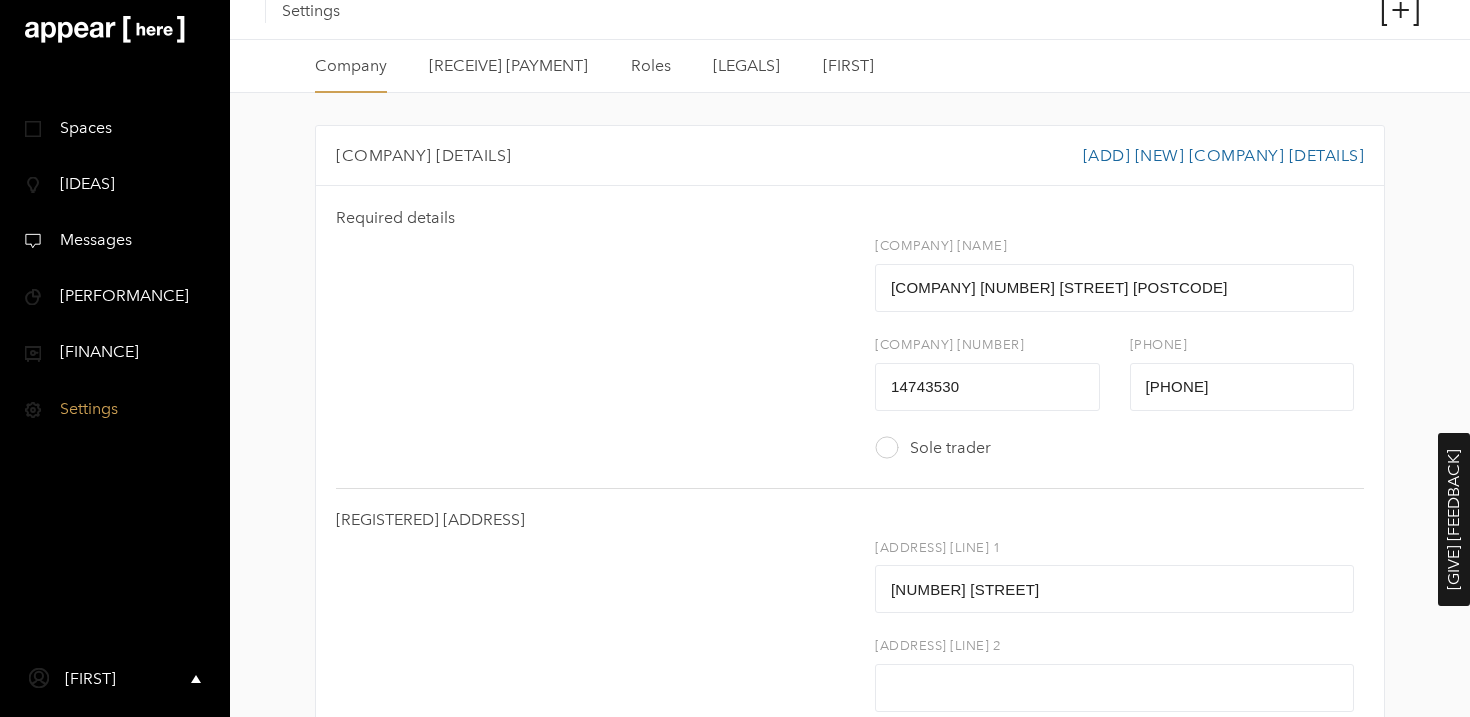 scroll, scrollTop: 0, scrollLeft: 0, axis: both 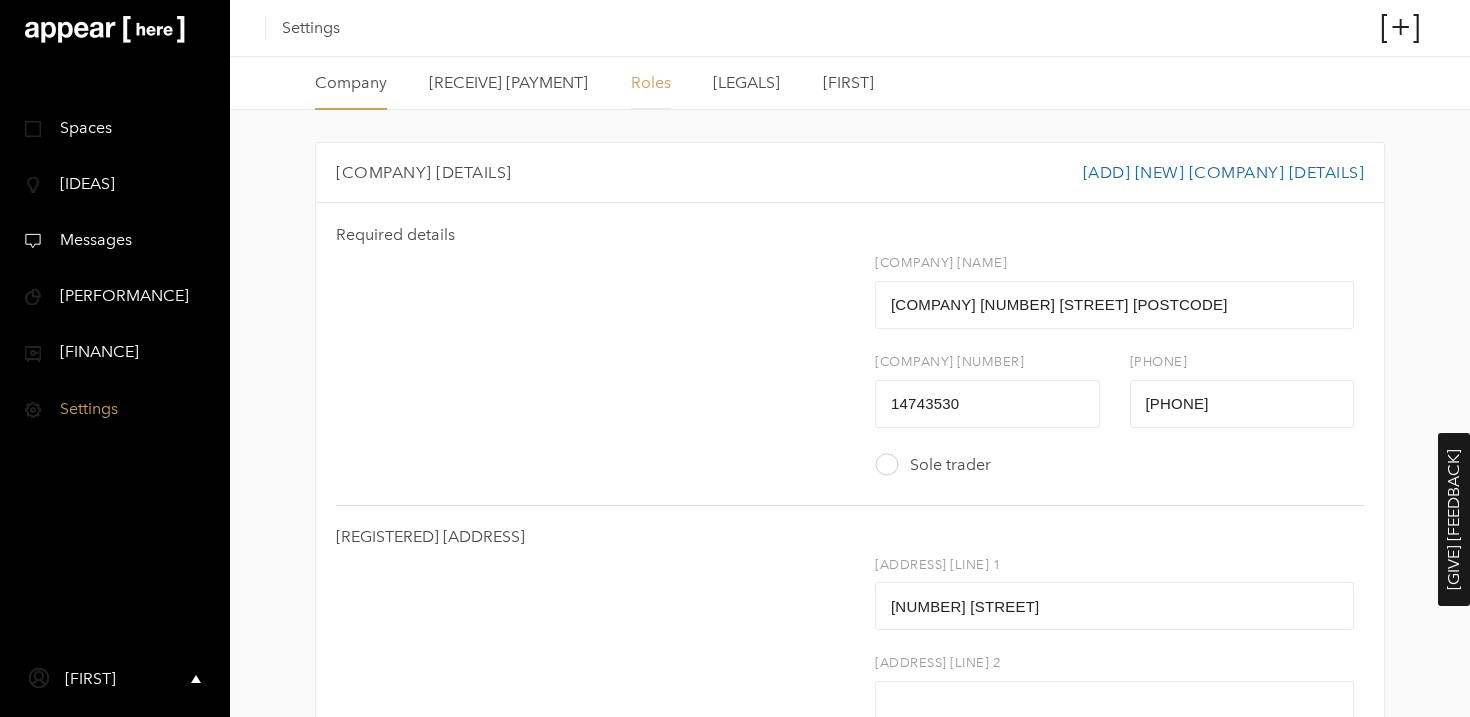 click on "Roles" at bounding box center (651, 83) 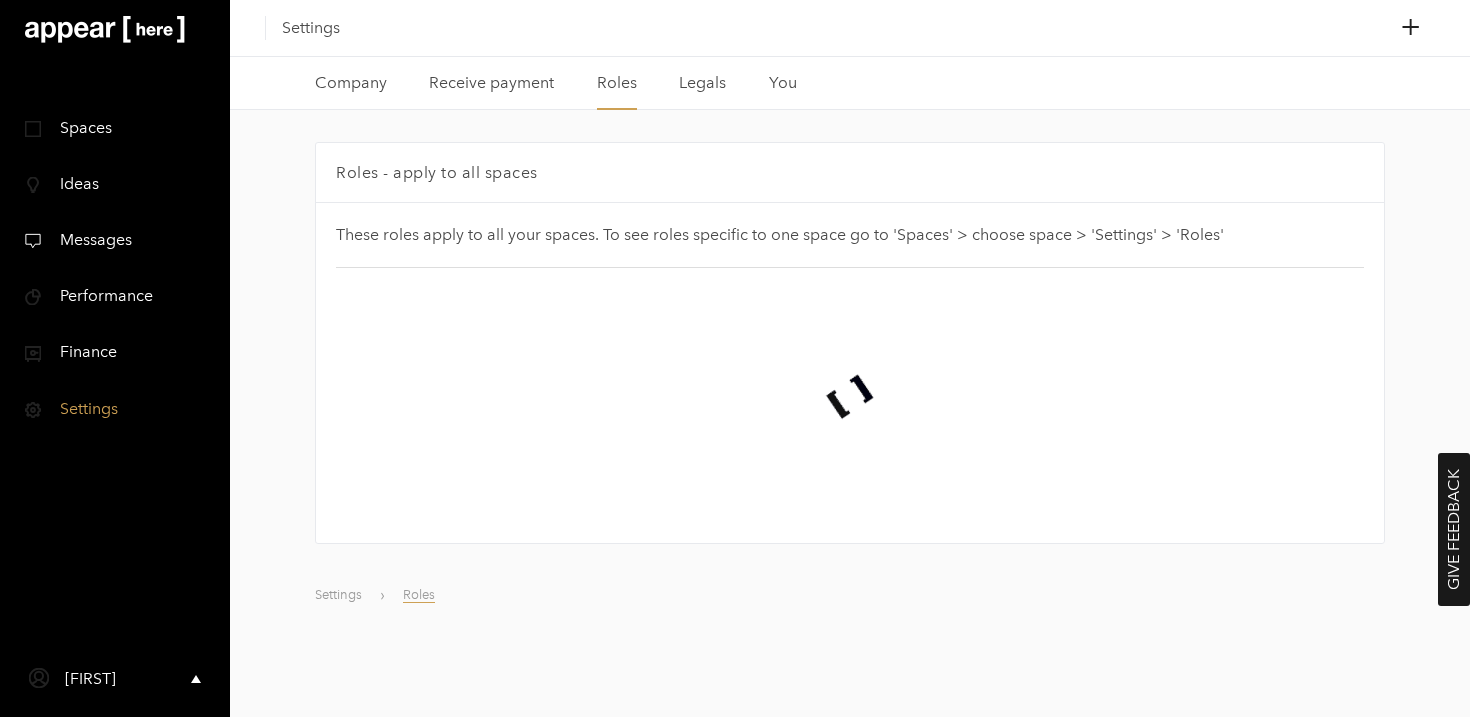 scroll, scrollTop: 0, scrollLeft: 0, axis: both 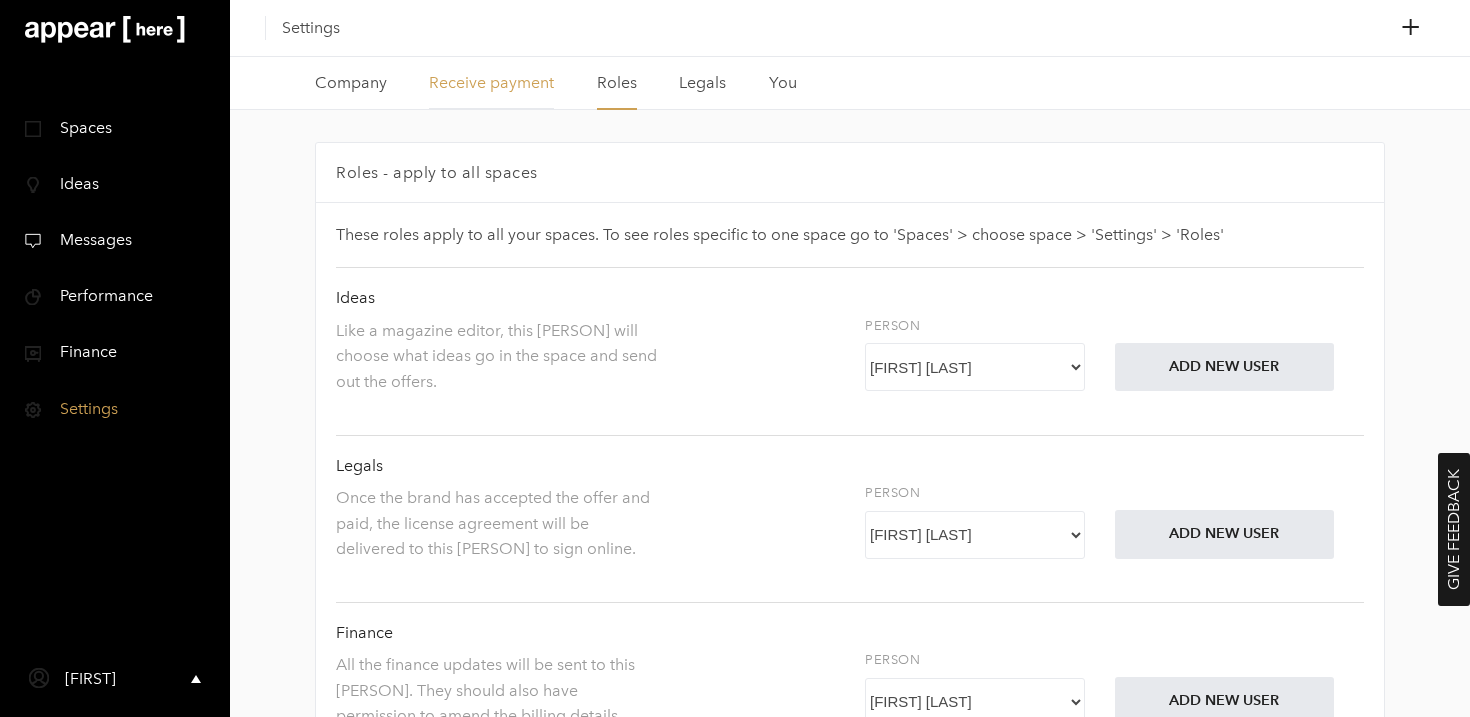 click on "Receive payment" at bounding box center (491, 83) 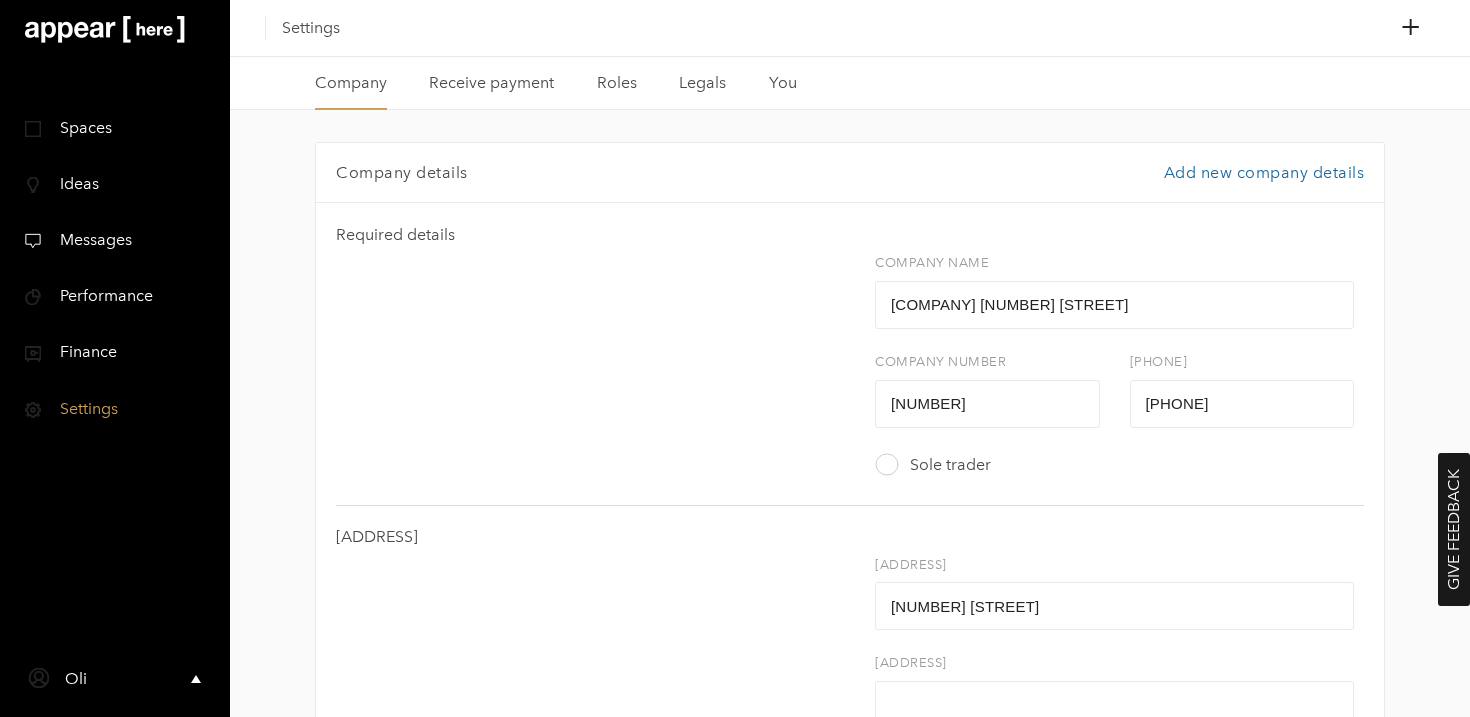 scroll, scrollTop: 0, scrollLeft: 0, axis: both 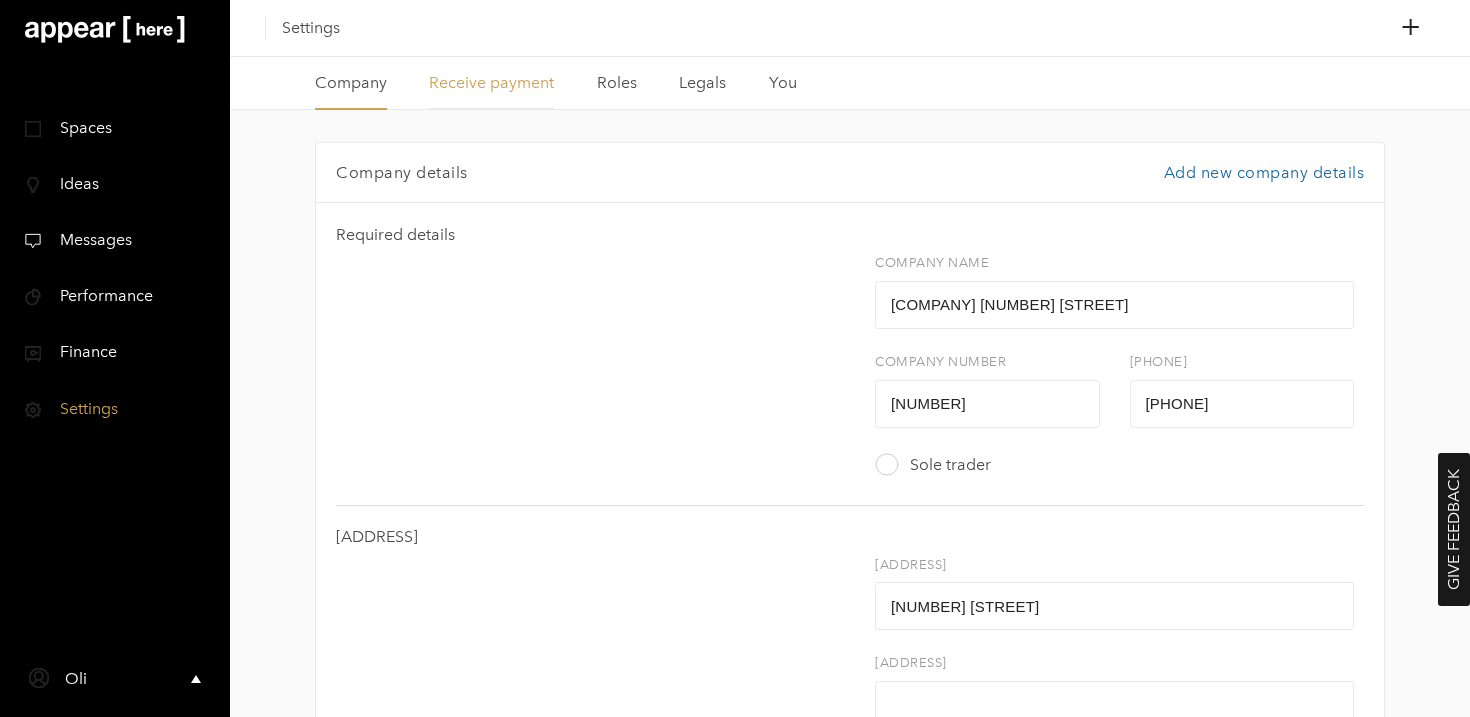 click on "Receive payment" at bounding box center (491, 83) 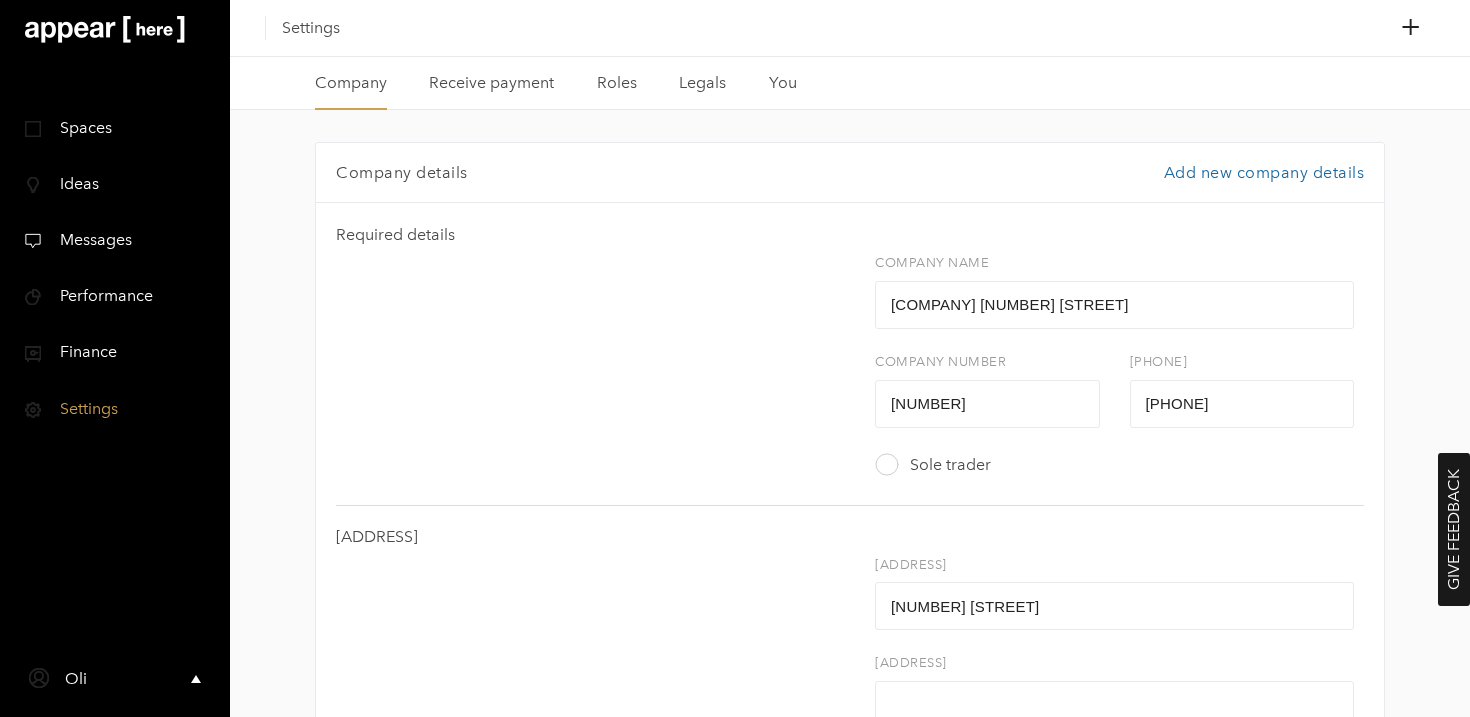 scroll, scrollTop: 187, scrollLeft: 0, axis: vertical 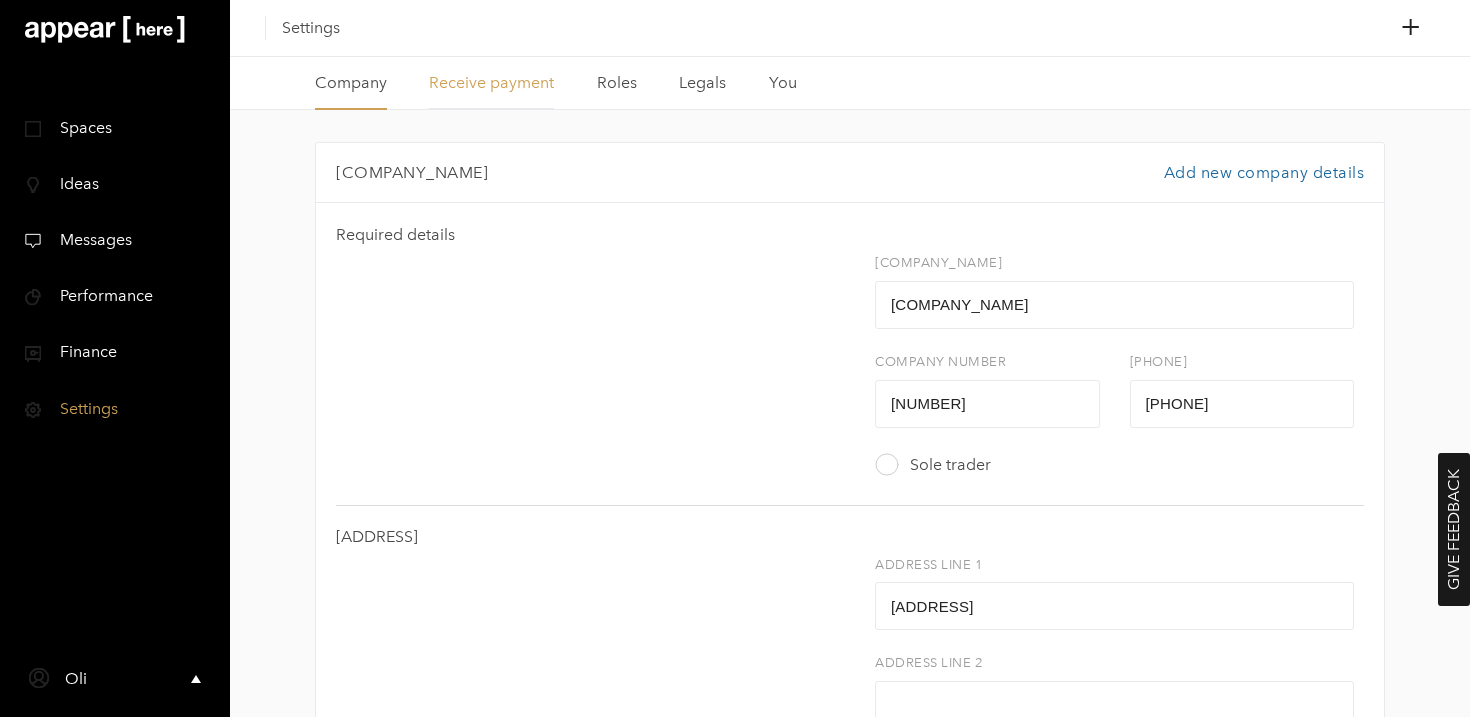 click on "Receive payment" at bounding box center (491, 83) 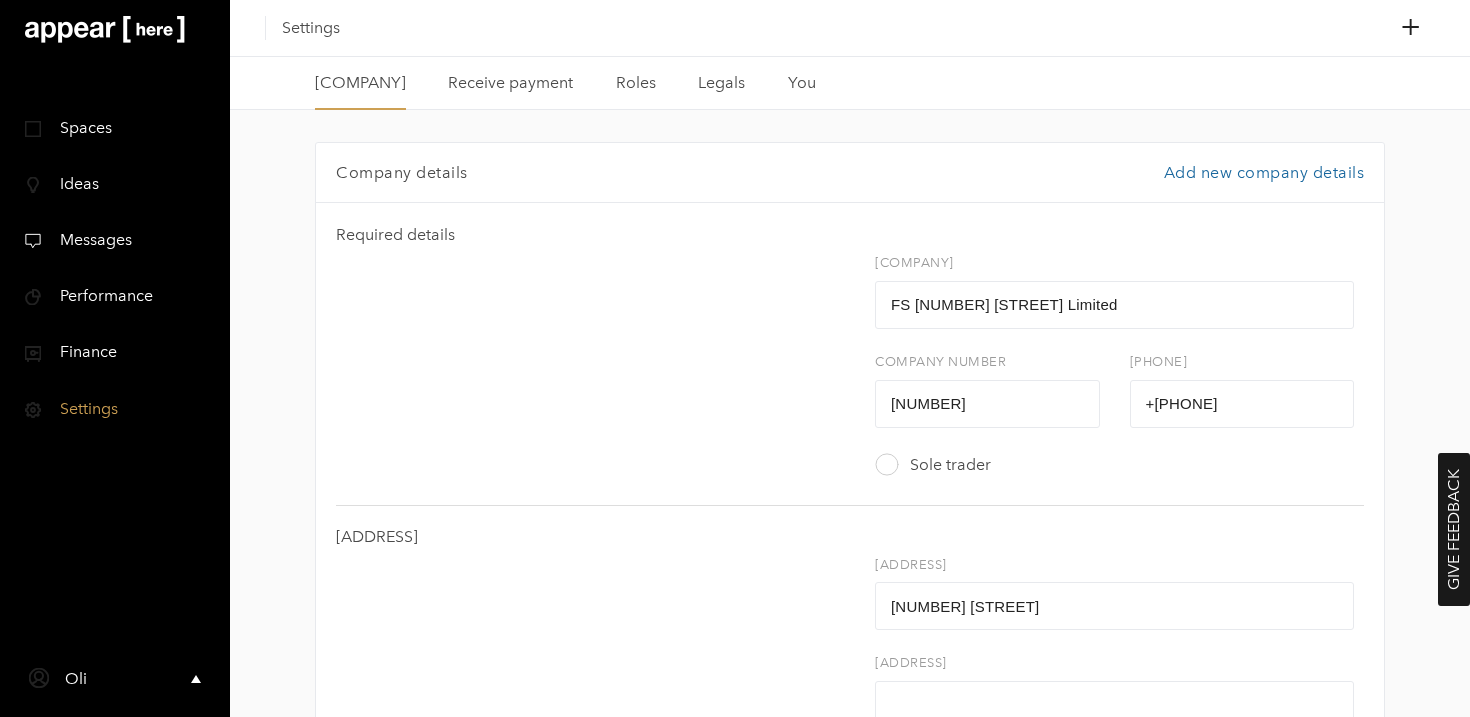 scroll, scrollTop: 0, scrollLeft: 0, axis: both 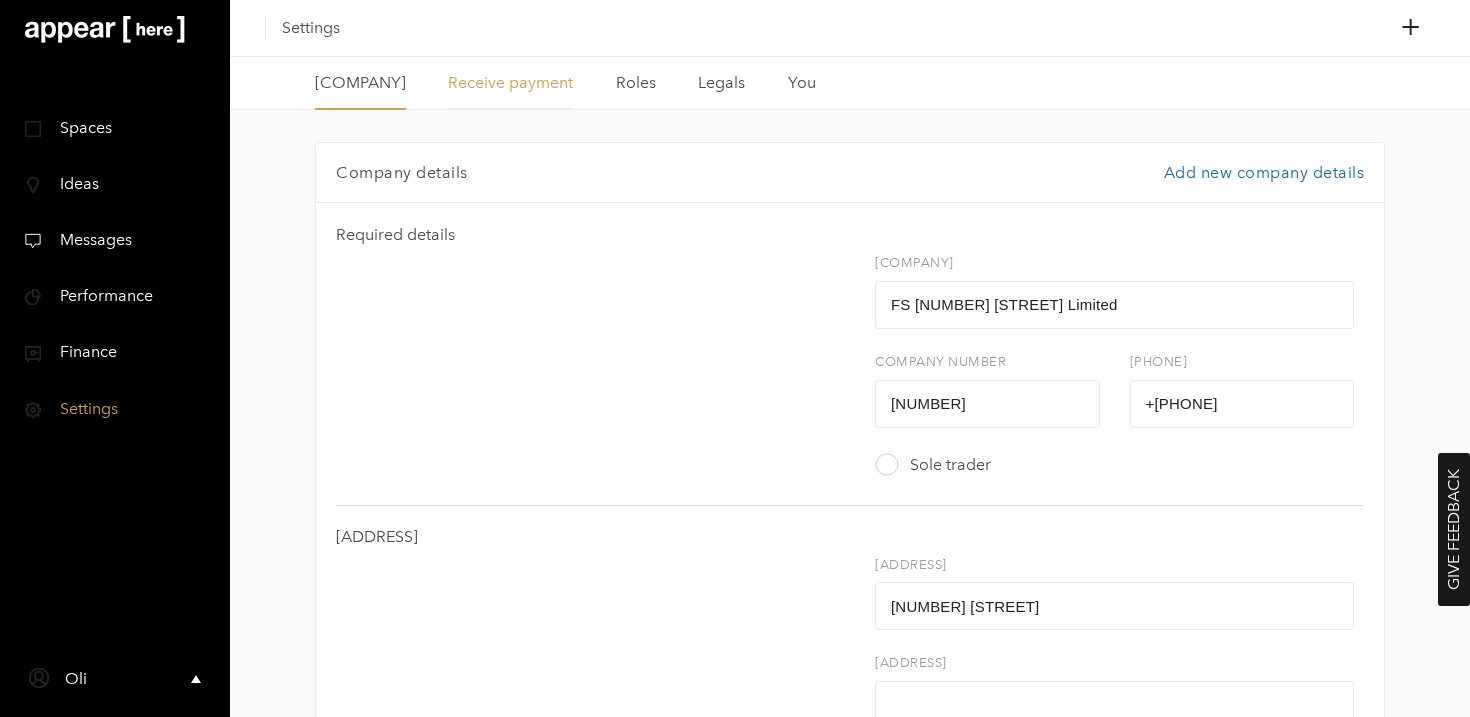 click on "Receive payment" at bounding box center (510, 83) 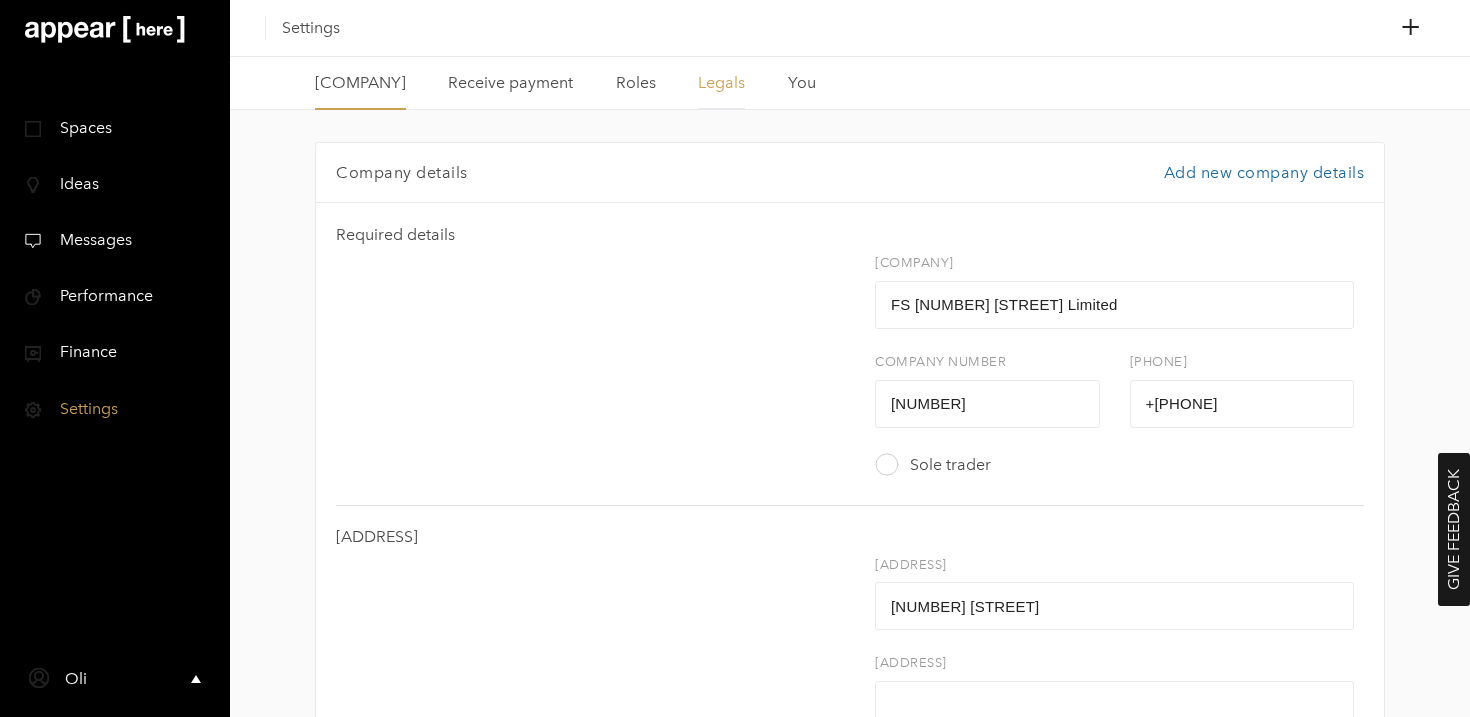 click on "Legals" at bounding box center [721, 83] 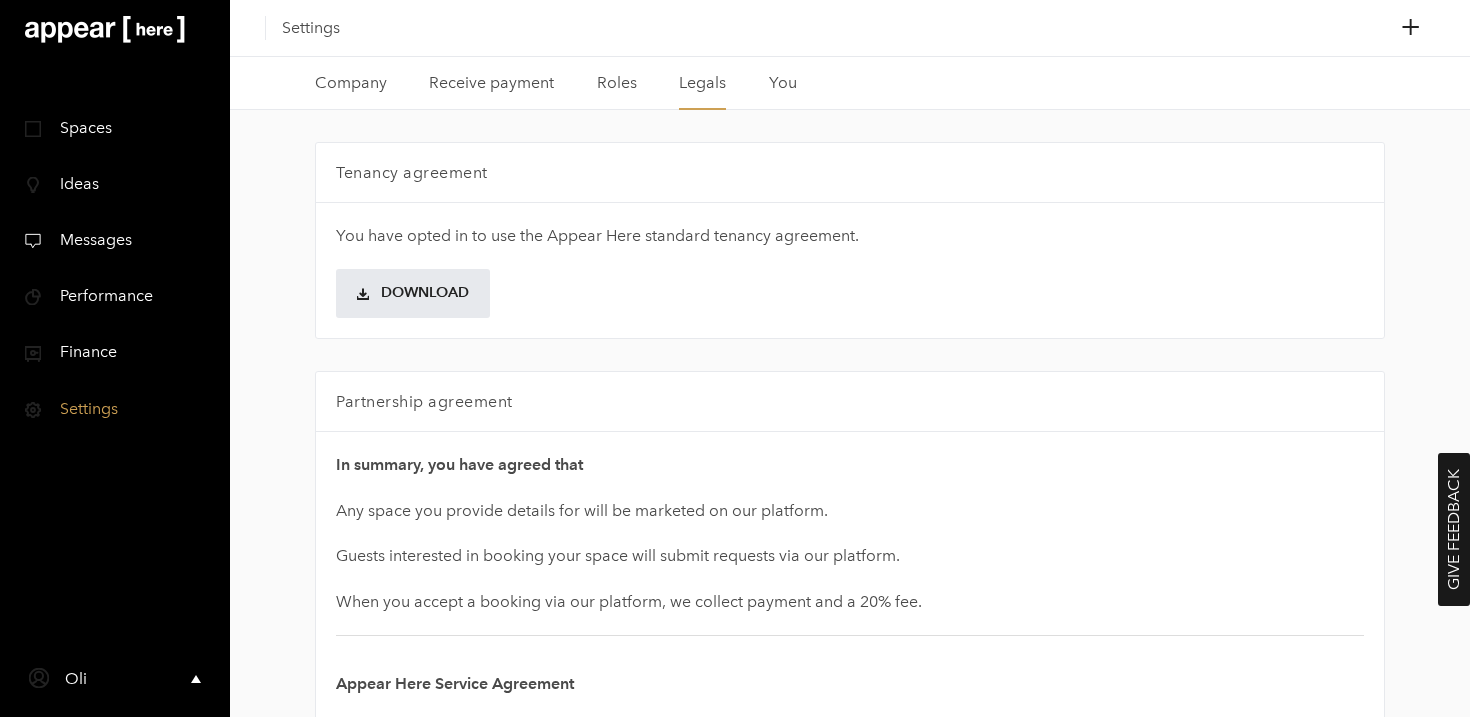 scroll, scrollTop: 0, scrollLeft: 0, axis: both 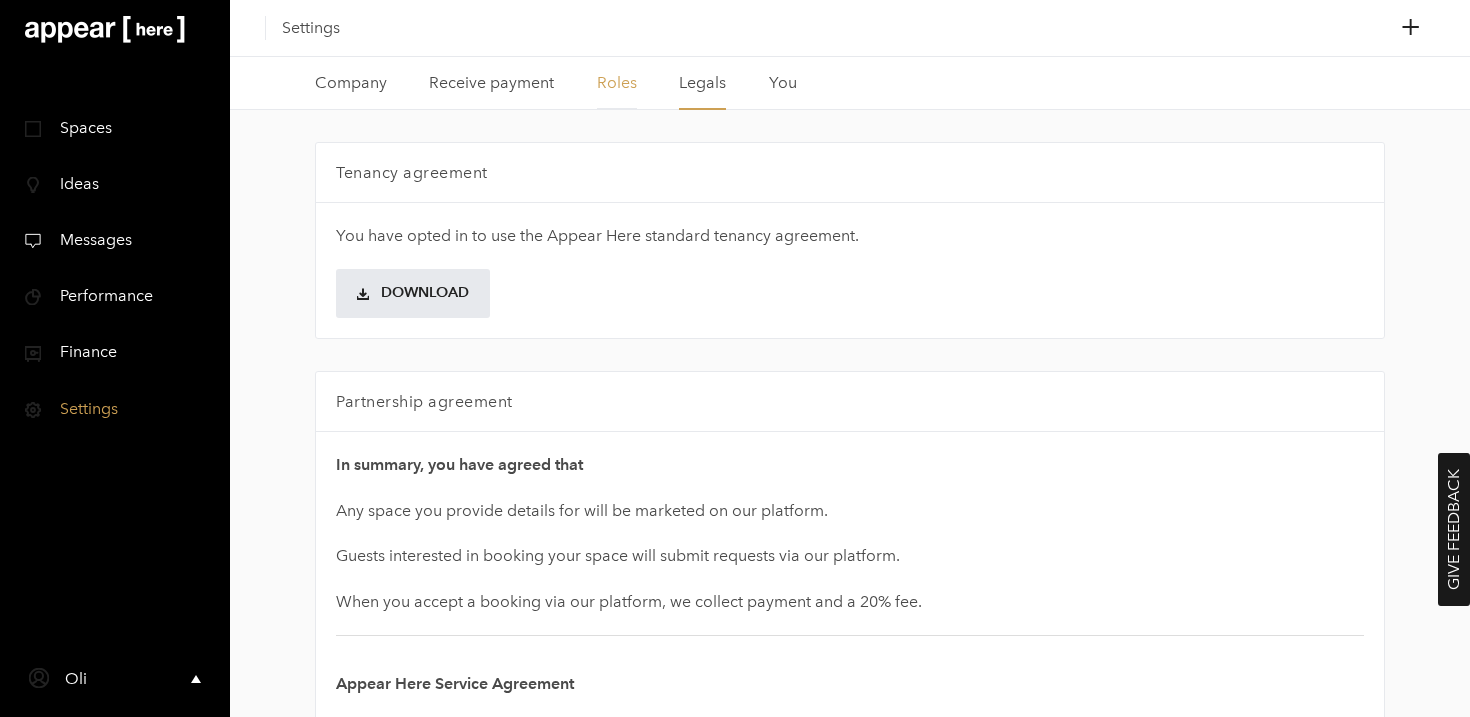 click on "Roles" at bounding box center (617, 83) 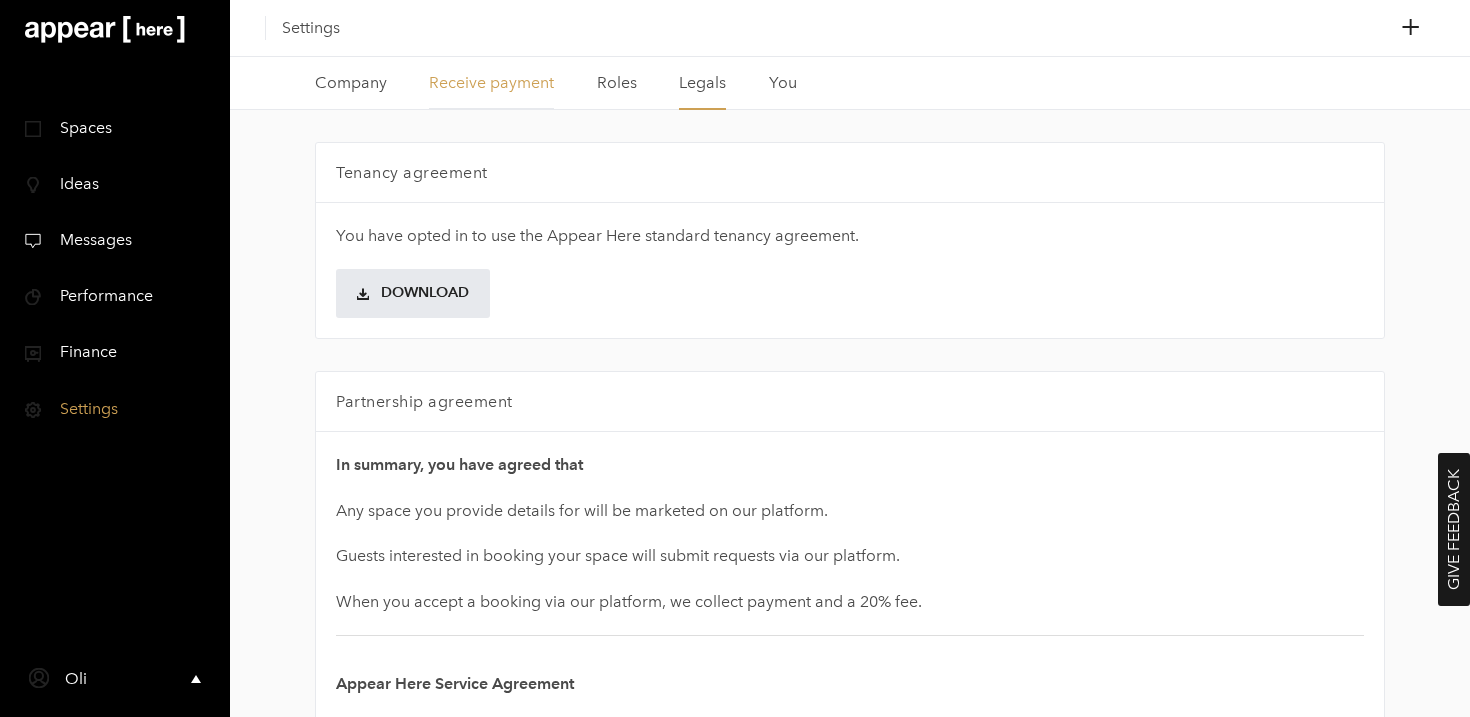 click on "Receive payment" at bounding box center [491, 83] 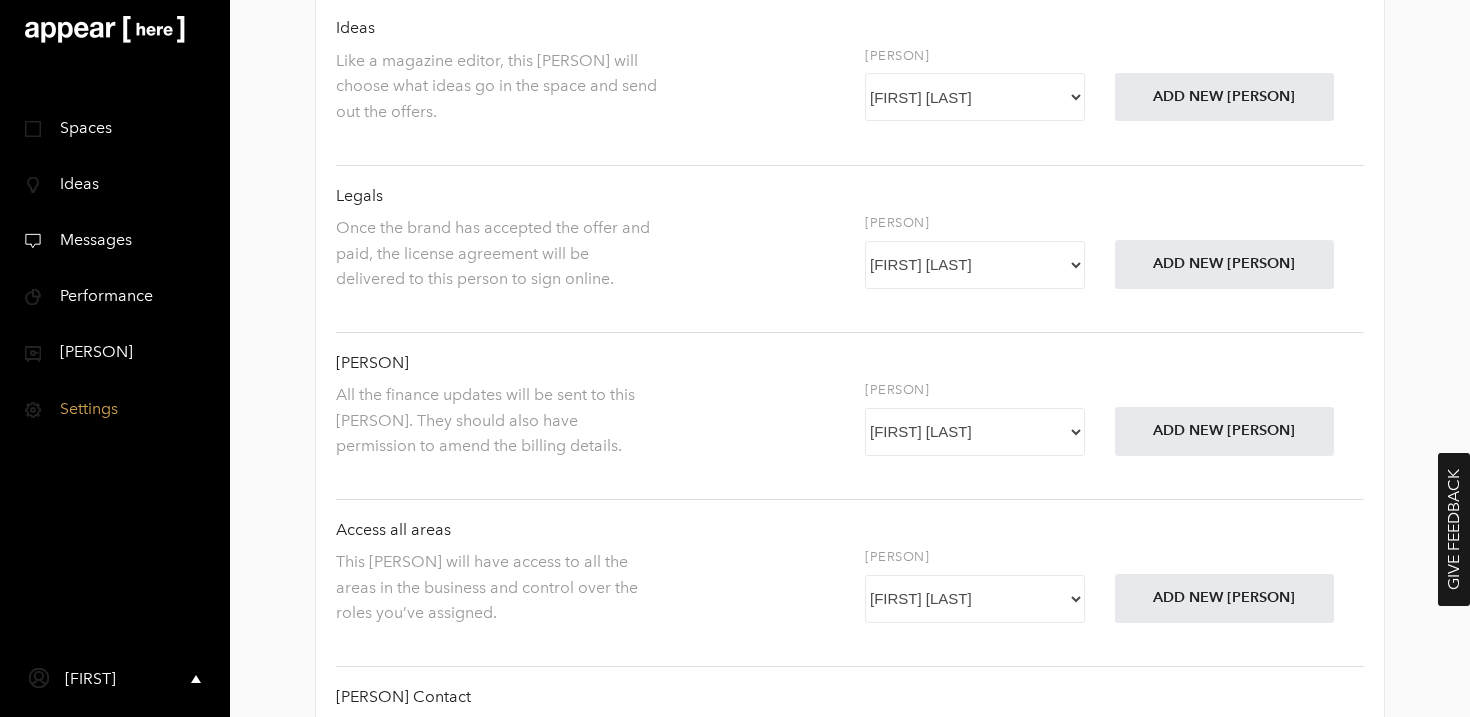 scroll, scrollTop: 343, scrollLeft: 0, axis: vertical 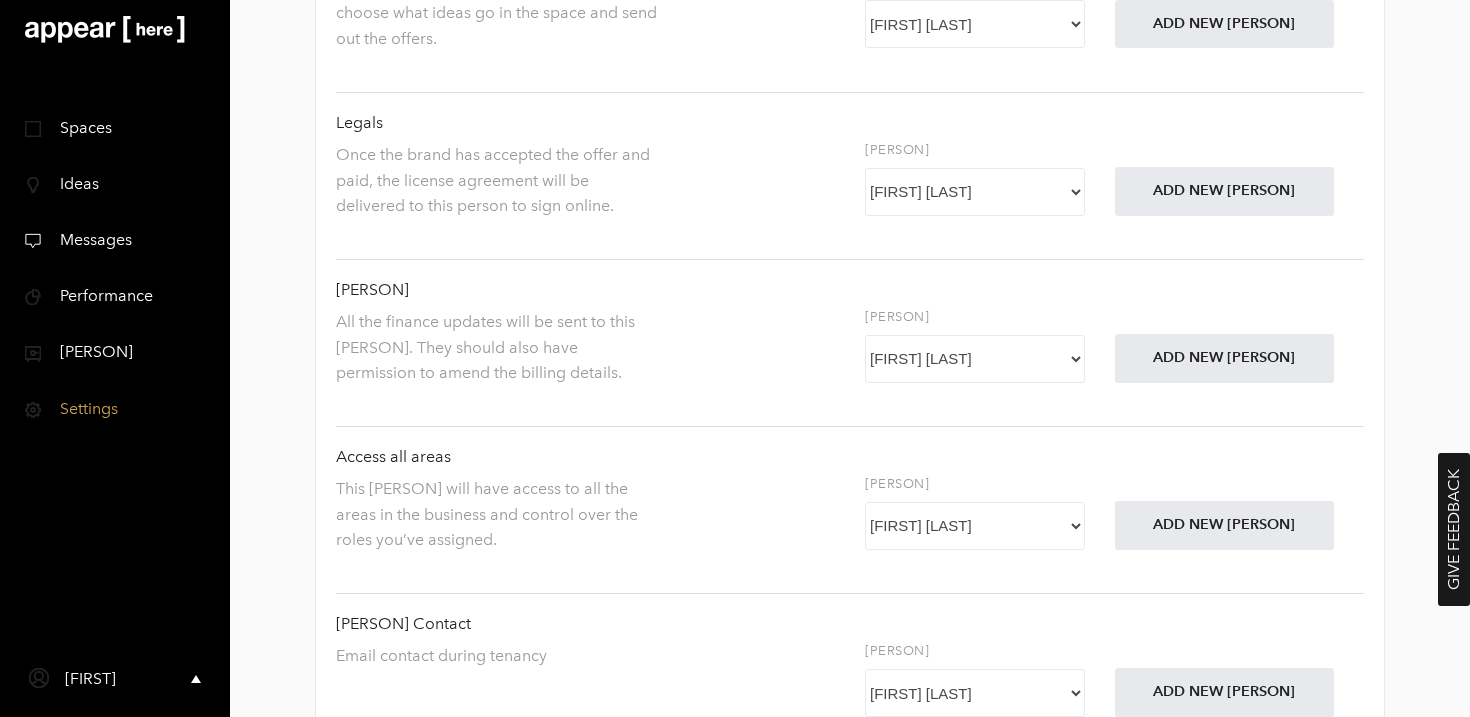 click on "Oli Murray Engin X" at bounding box center (975, 359) 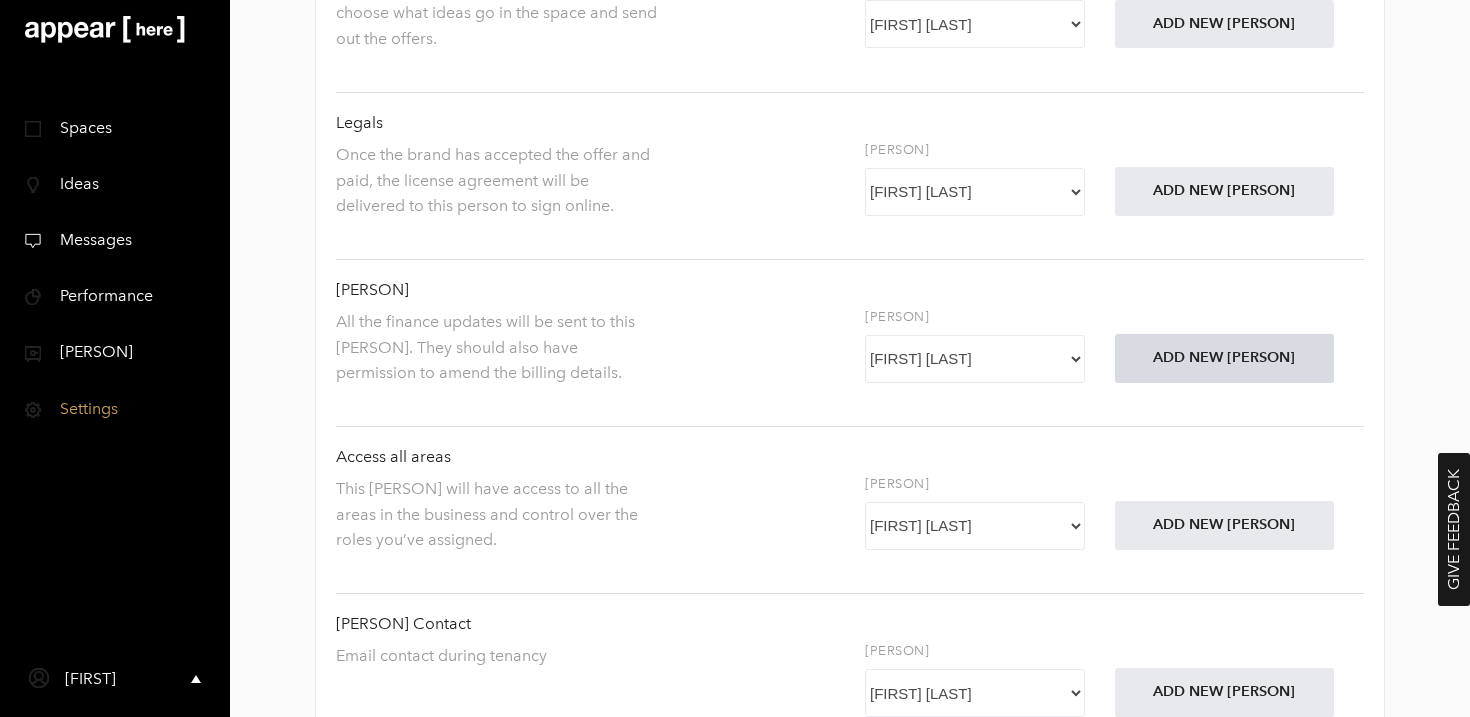click on "Add new user" at bounding box center [1225, 24] 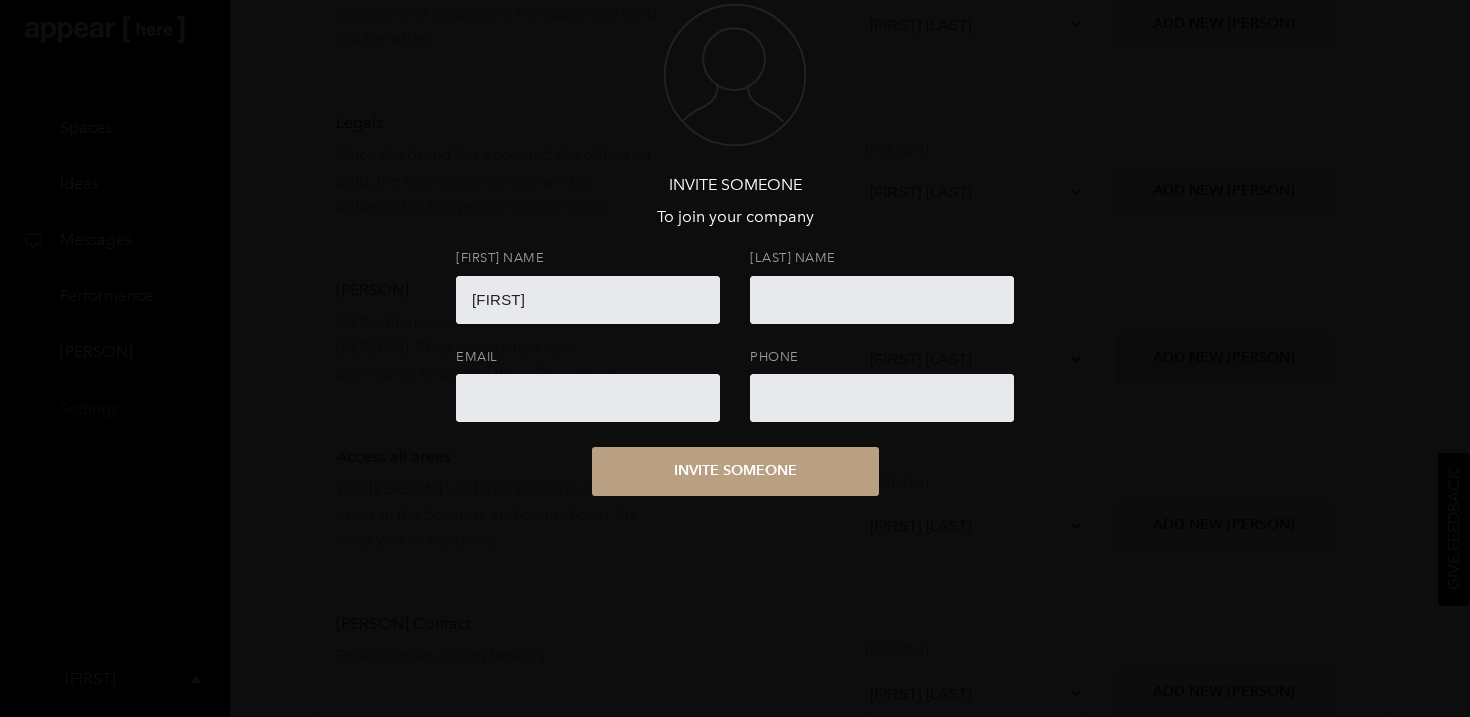 type on "Andrew" 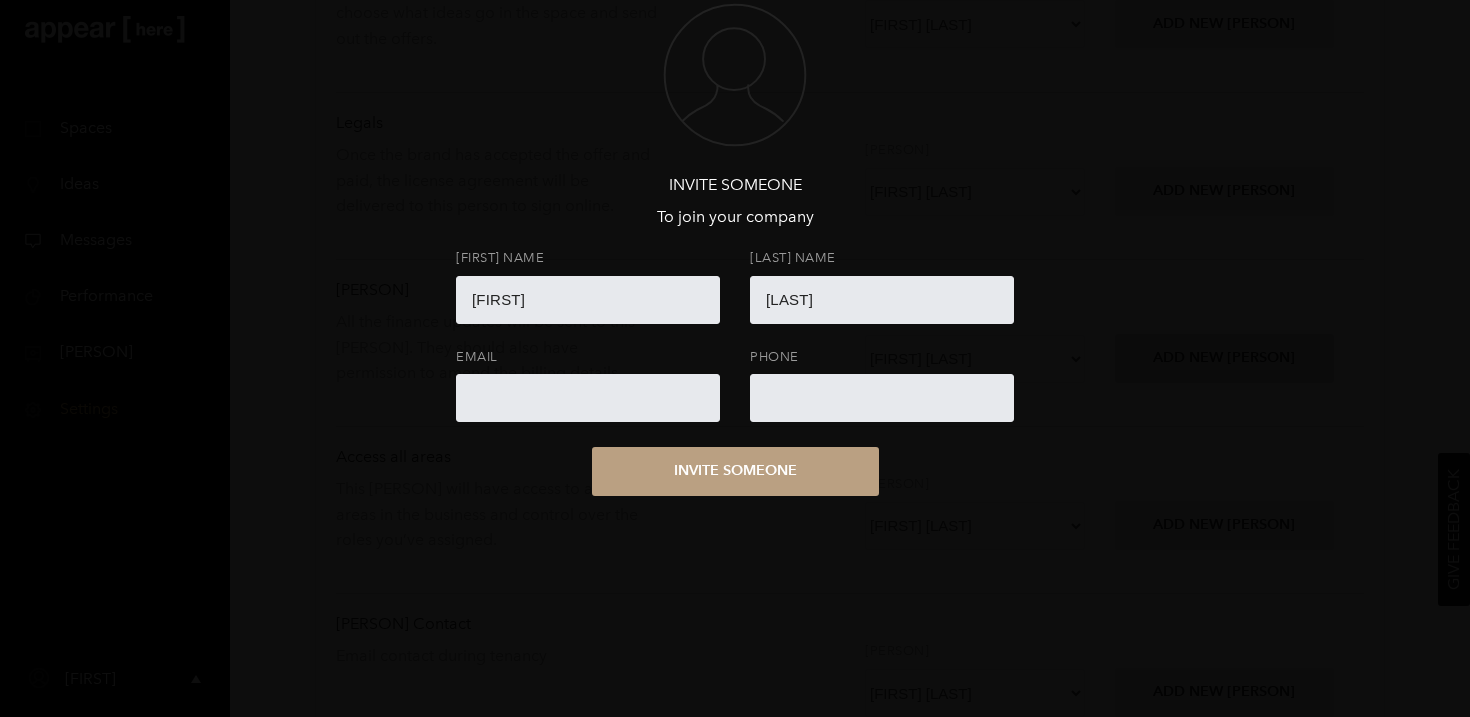 type on "Evans" 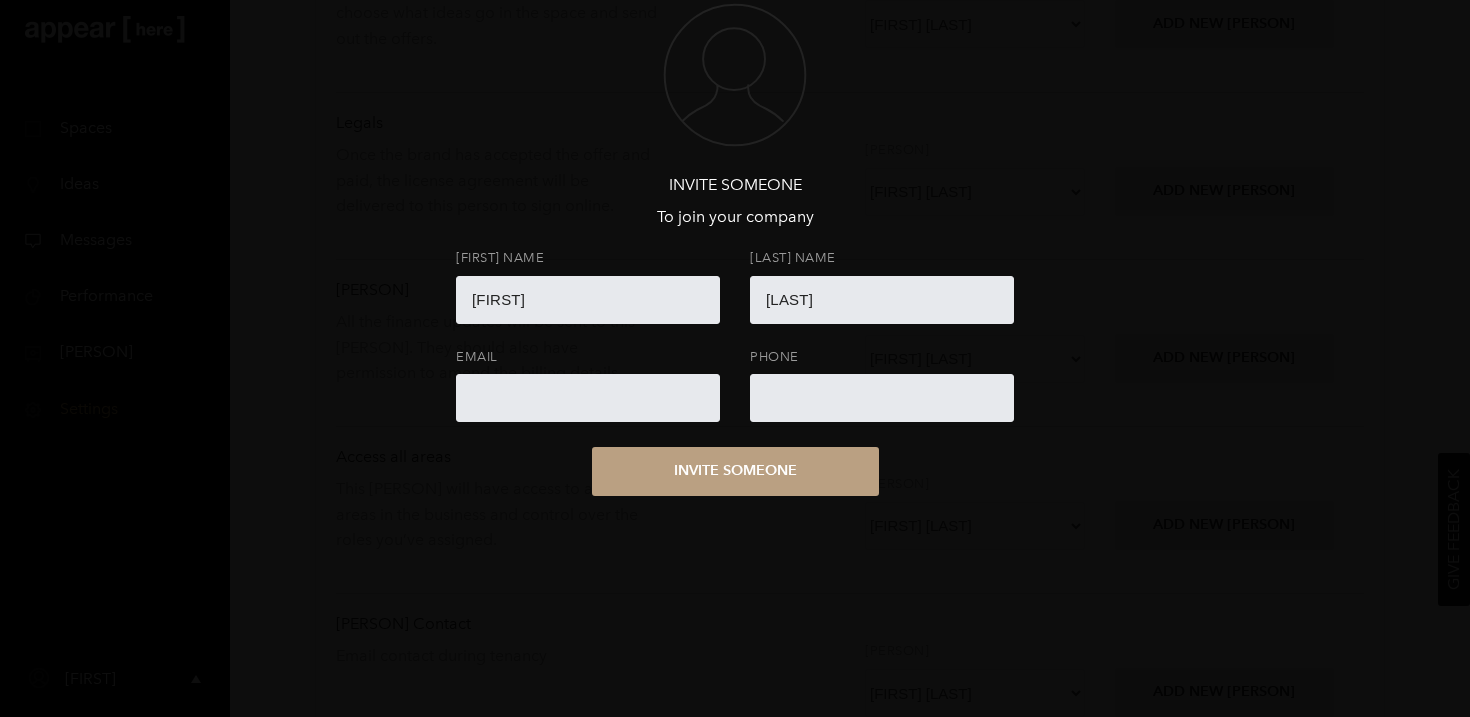 paste on "andrew.e@futurestores.com" 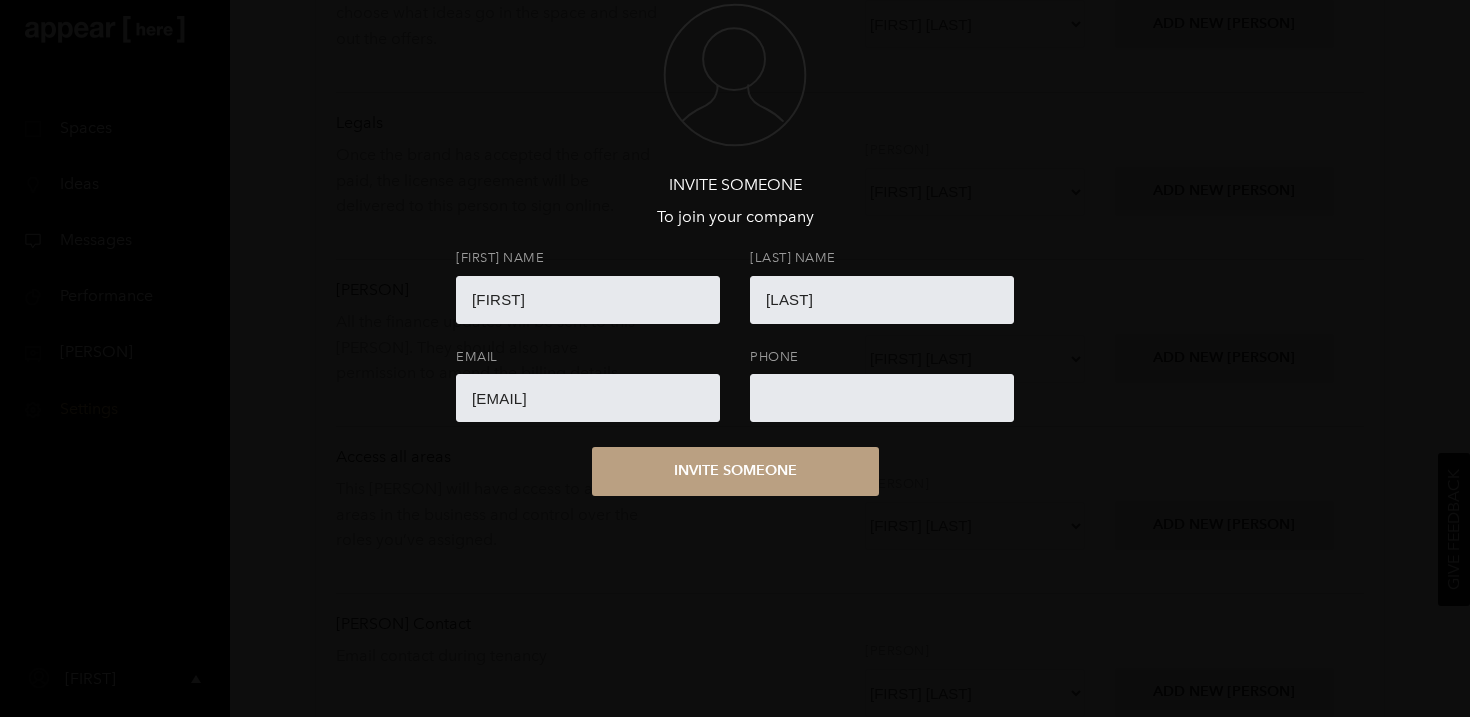 type on "andrew.e@futurestores.com" 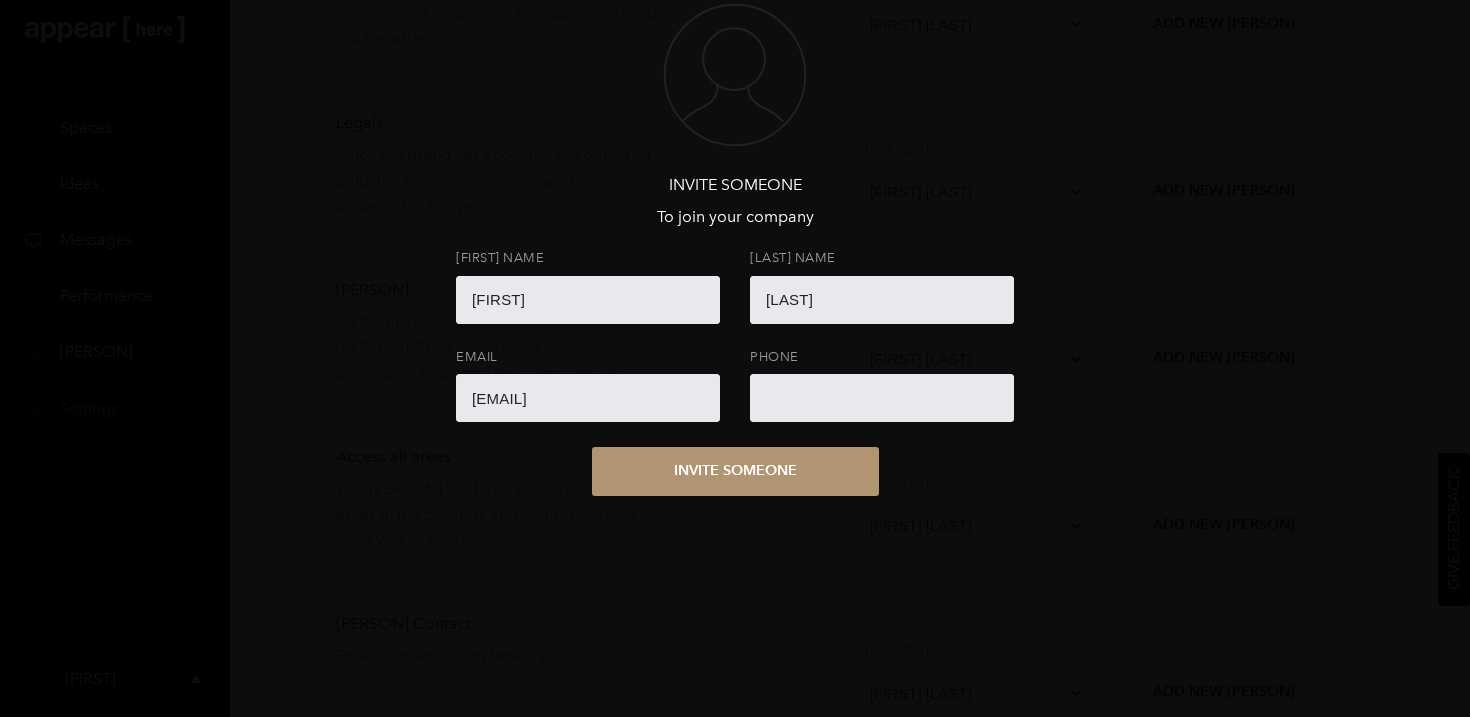 click on "Invite someone" at bounding box center (735, 471) 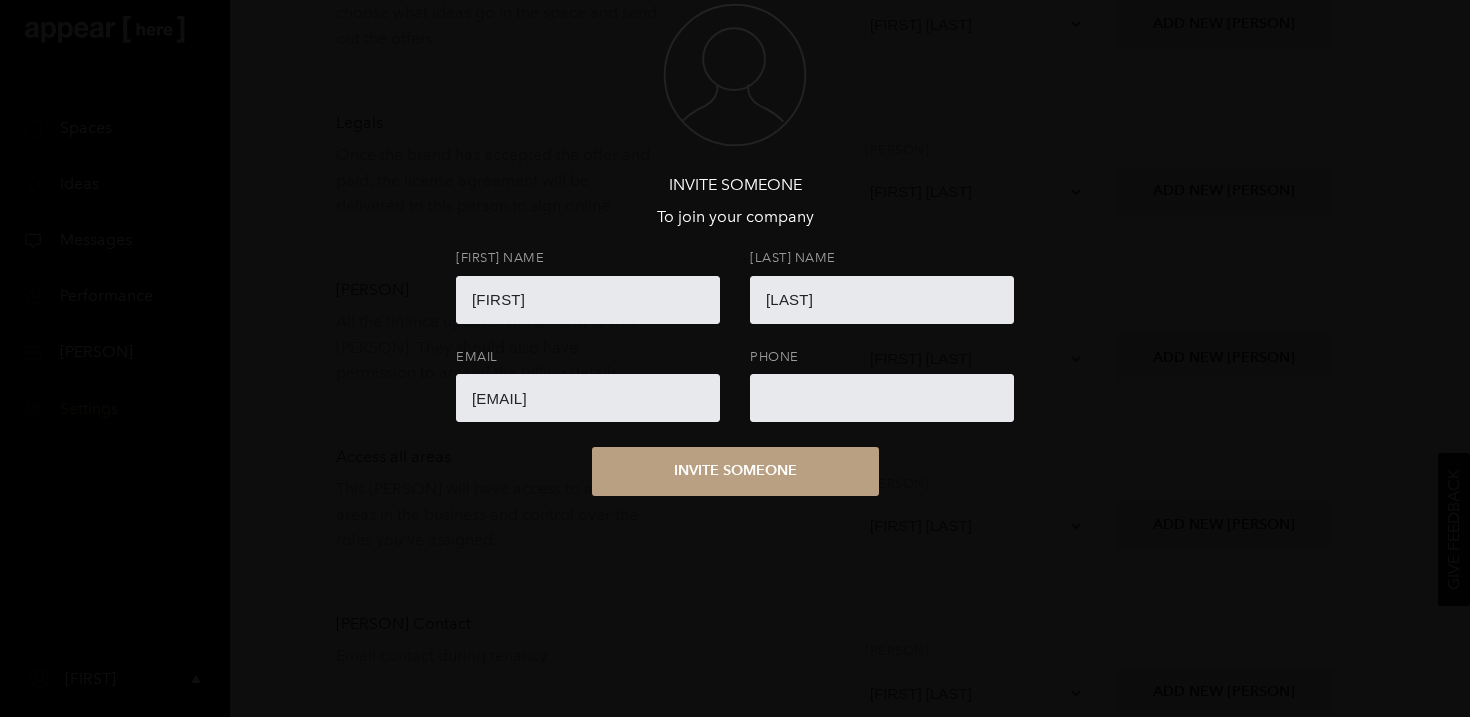 click on "Phone" at bounding box center (882, 398) 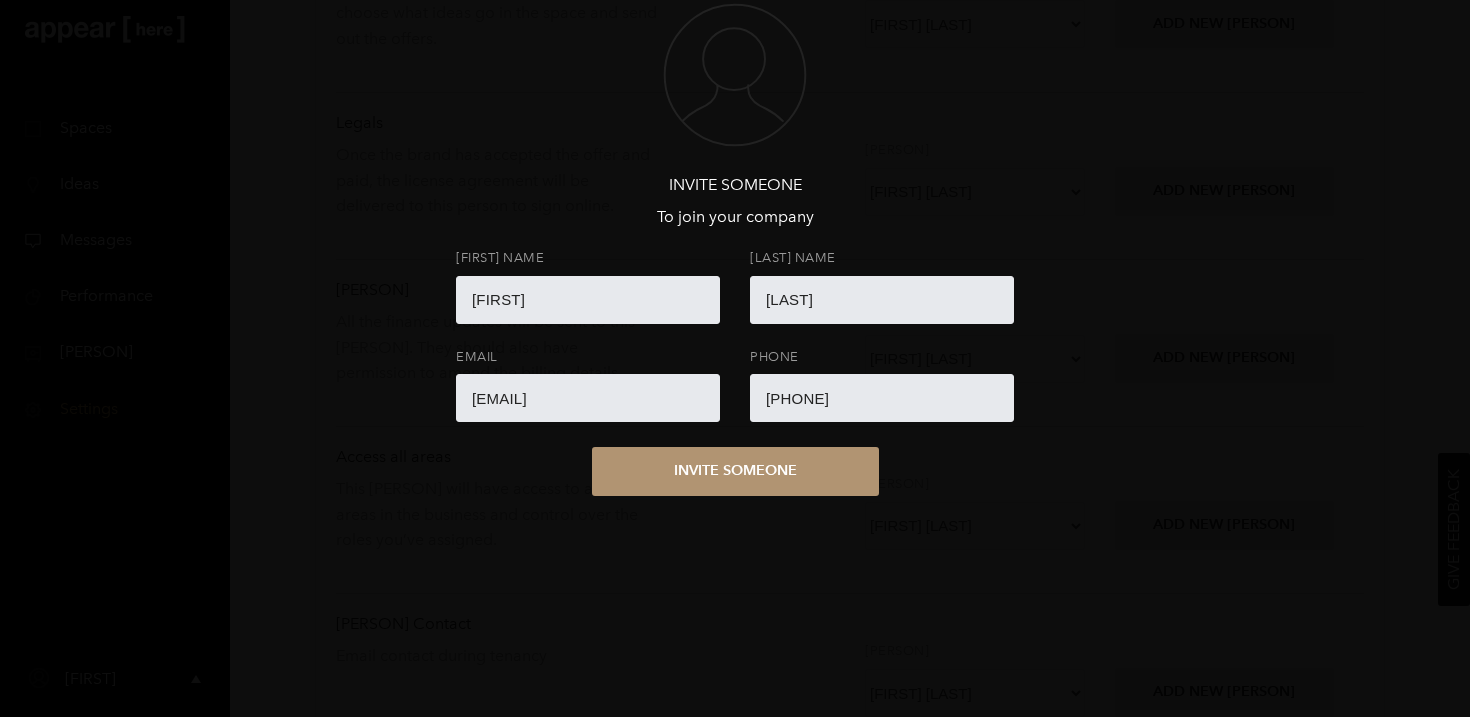 type on "+1 (305) 336-6156" 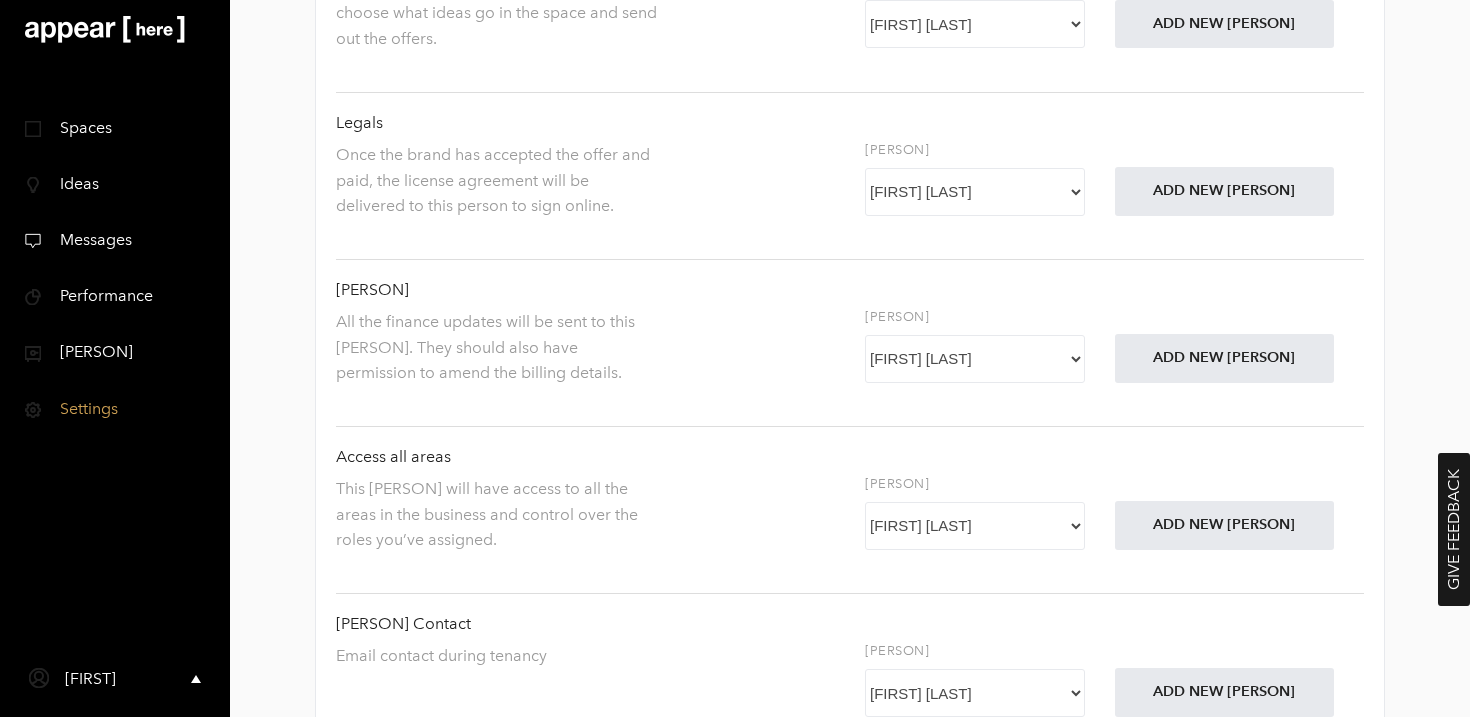 click on "Oli Murray Engin X Andrew Evans" at bounding box center (975, 526) 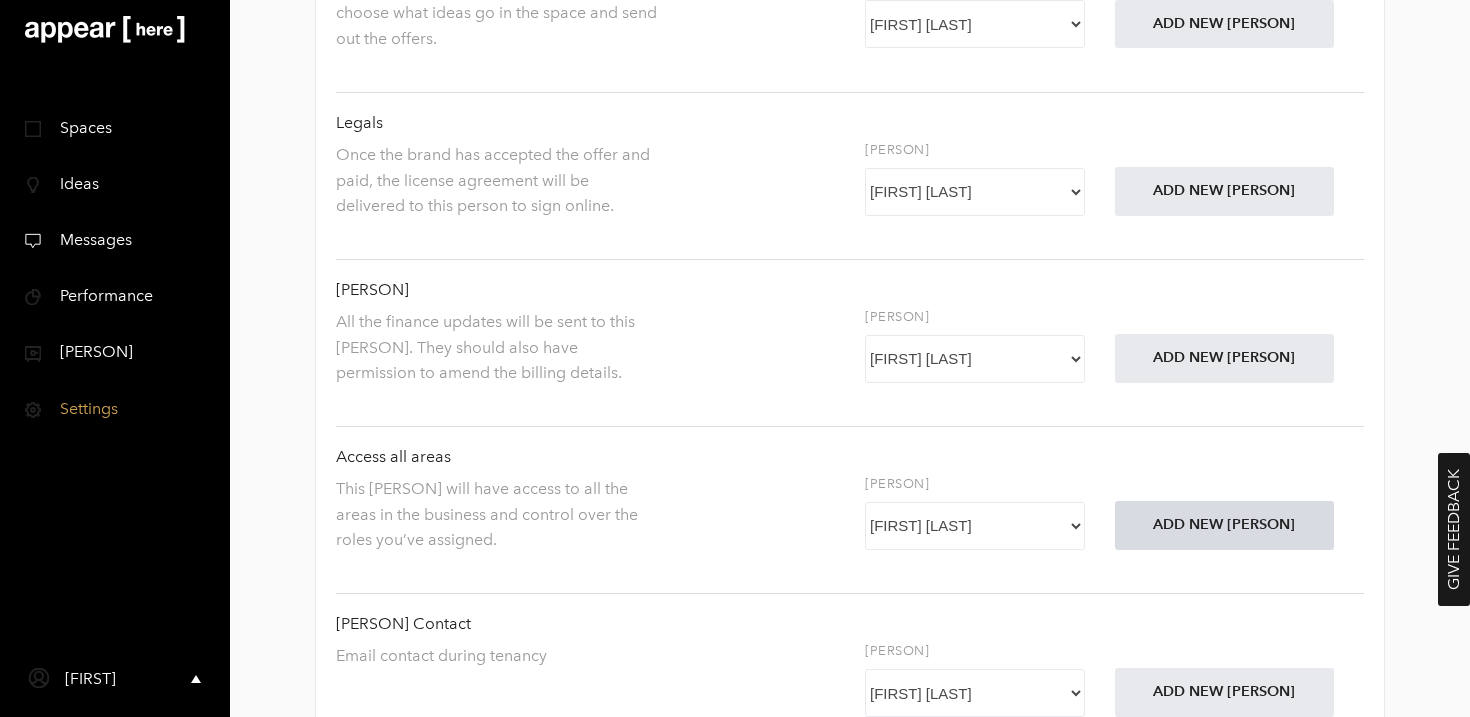 click on "Add new user" at bounding box center (1225, 24) 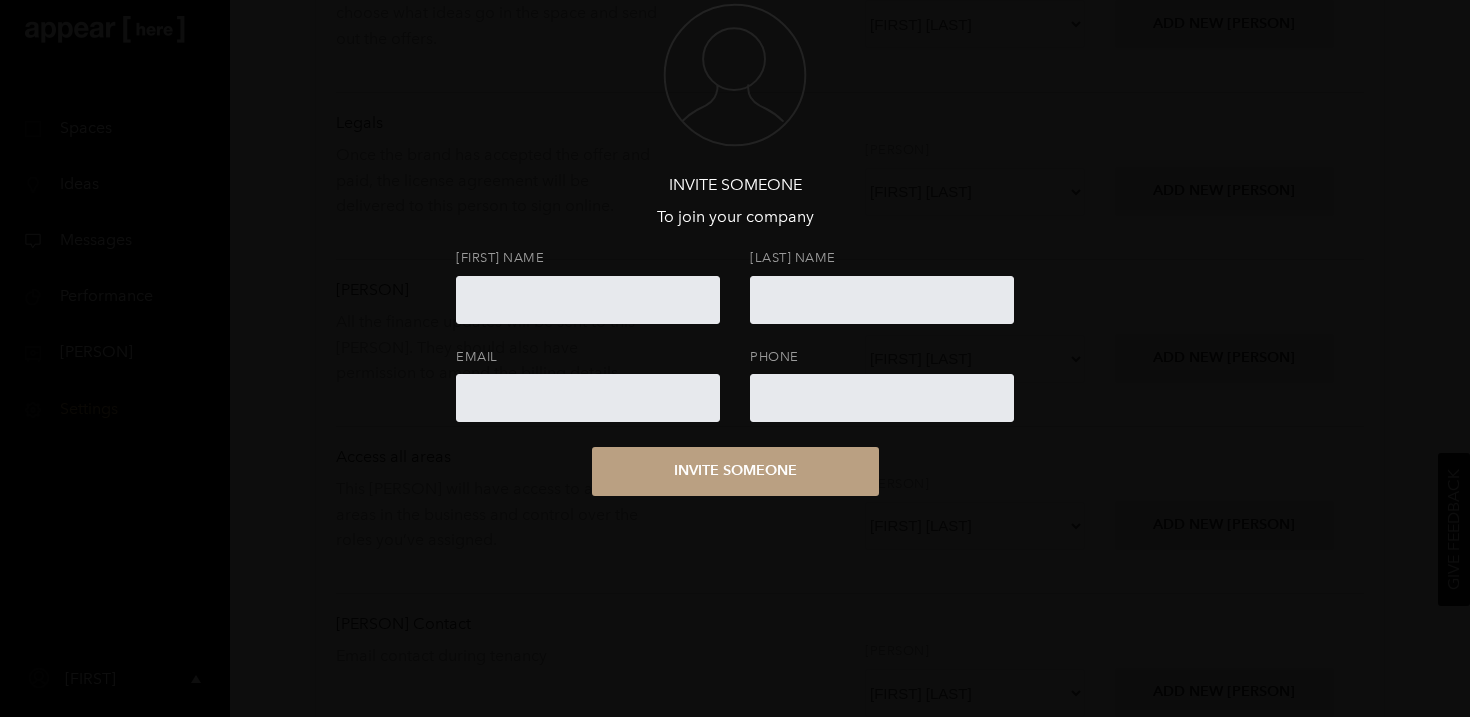 click on "Phone" at bounding box center (882, 398) 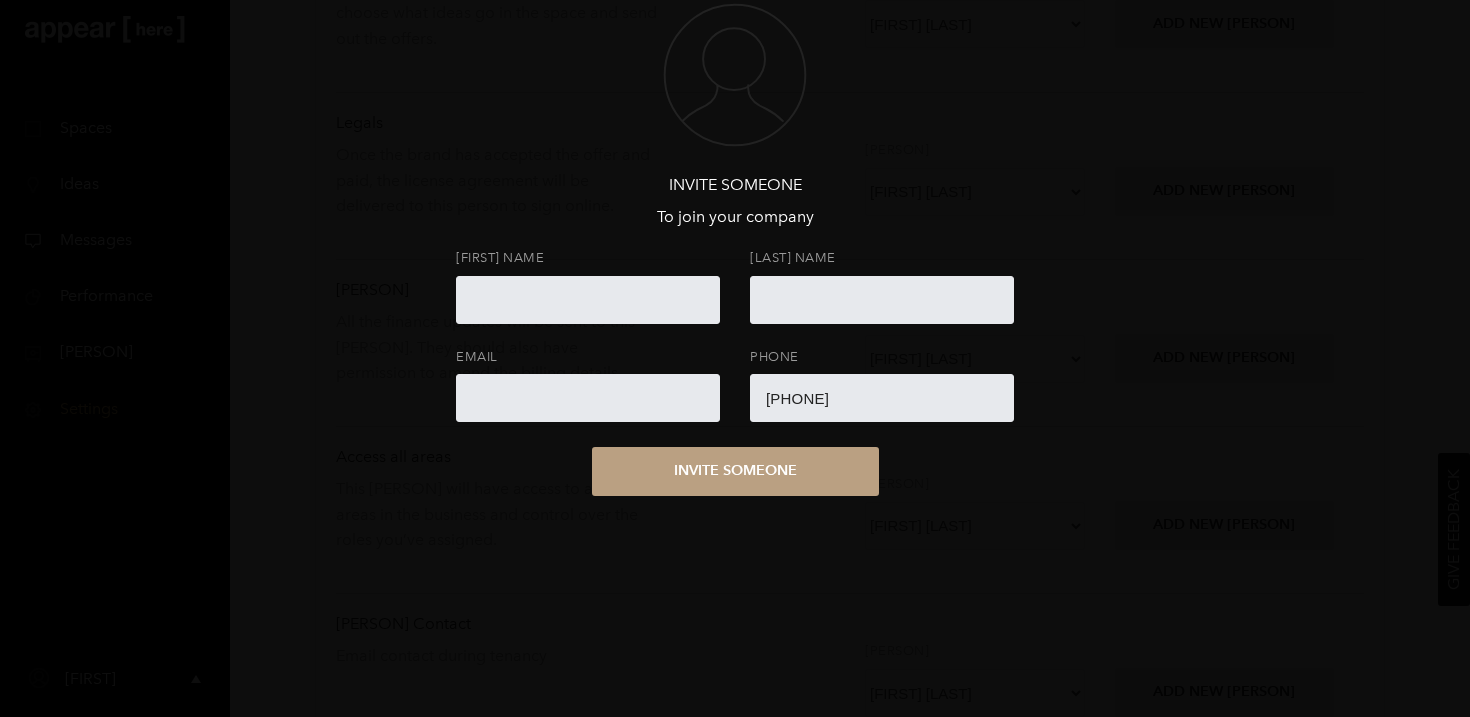 type on "+1 (305) 336-6156" 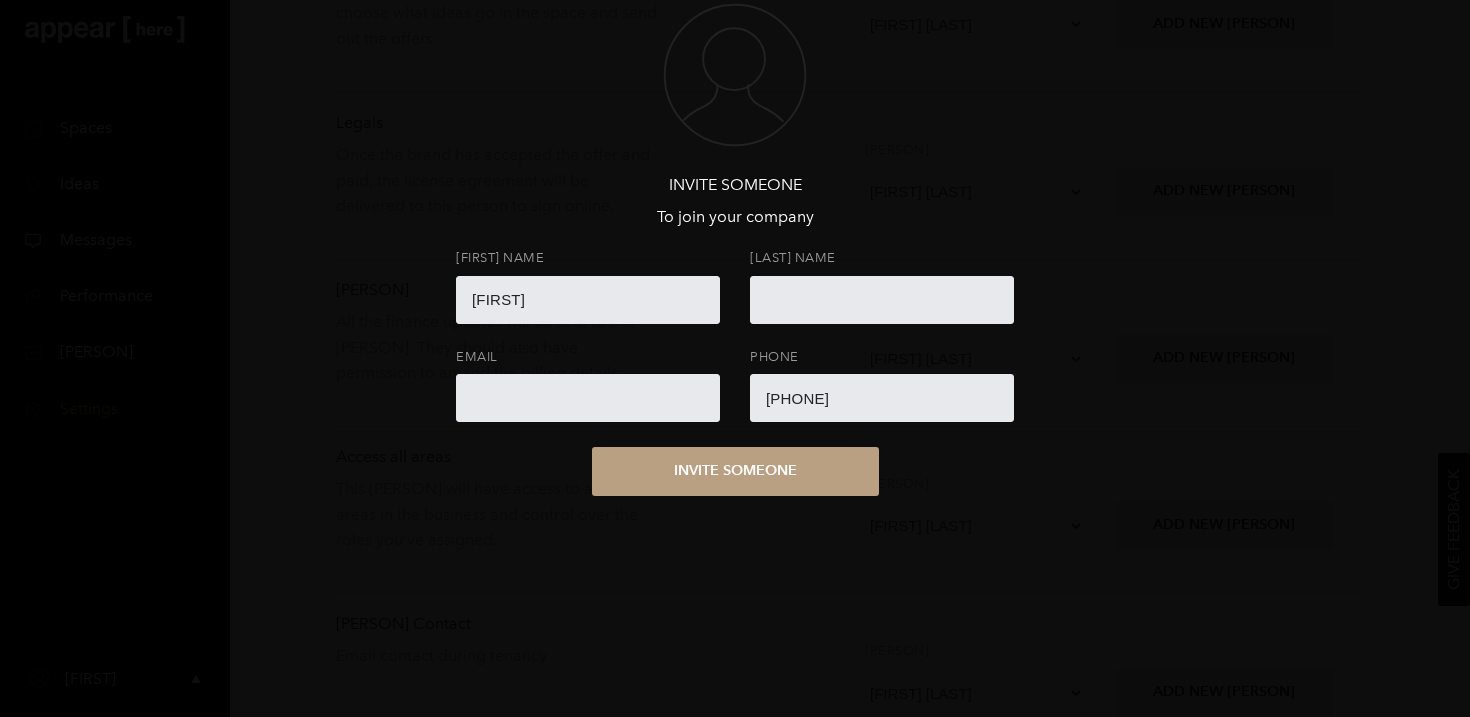 type on "Andrew" 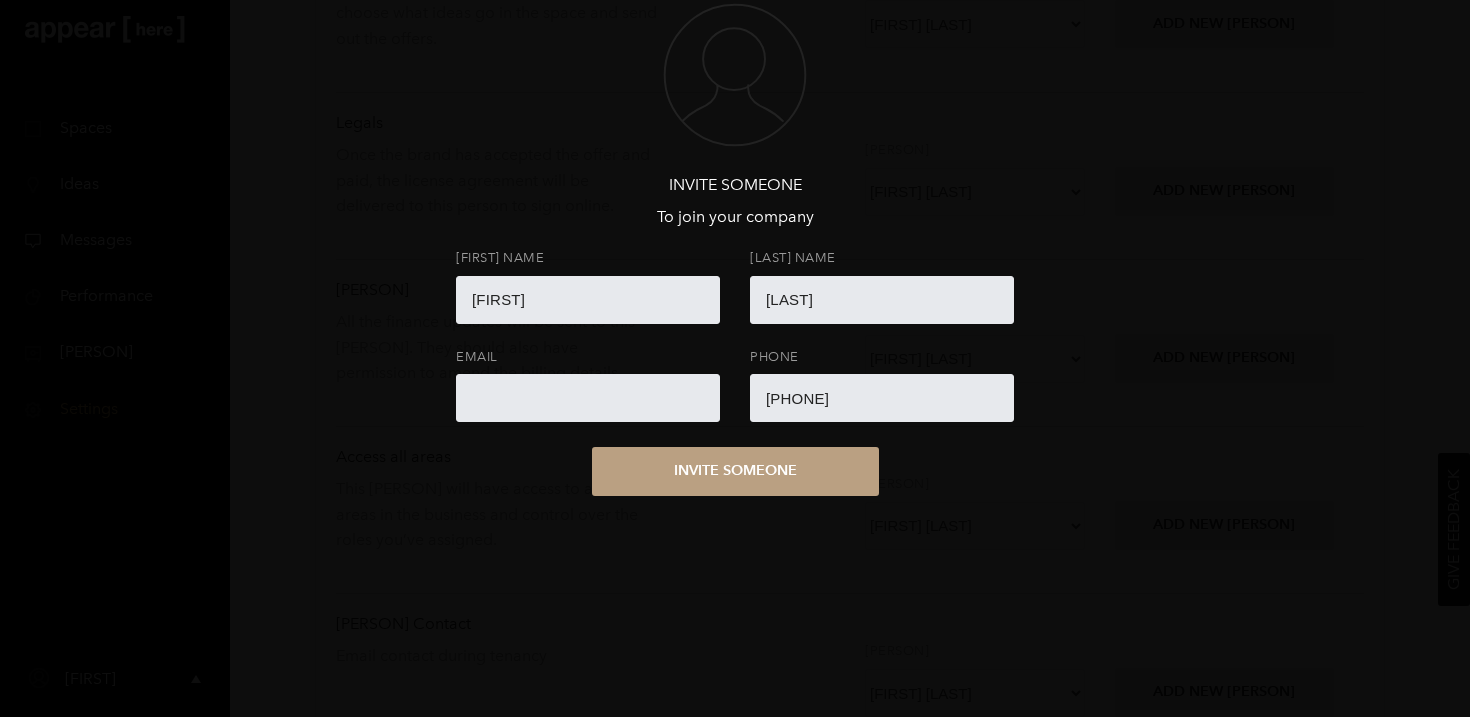 type on "Evans" 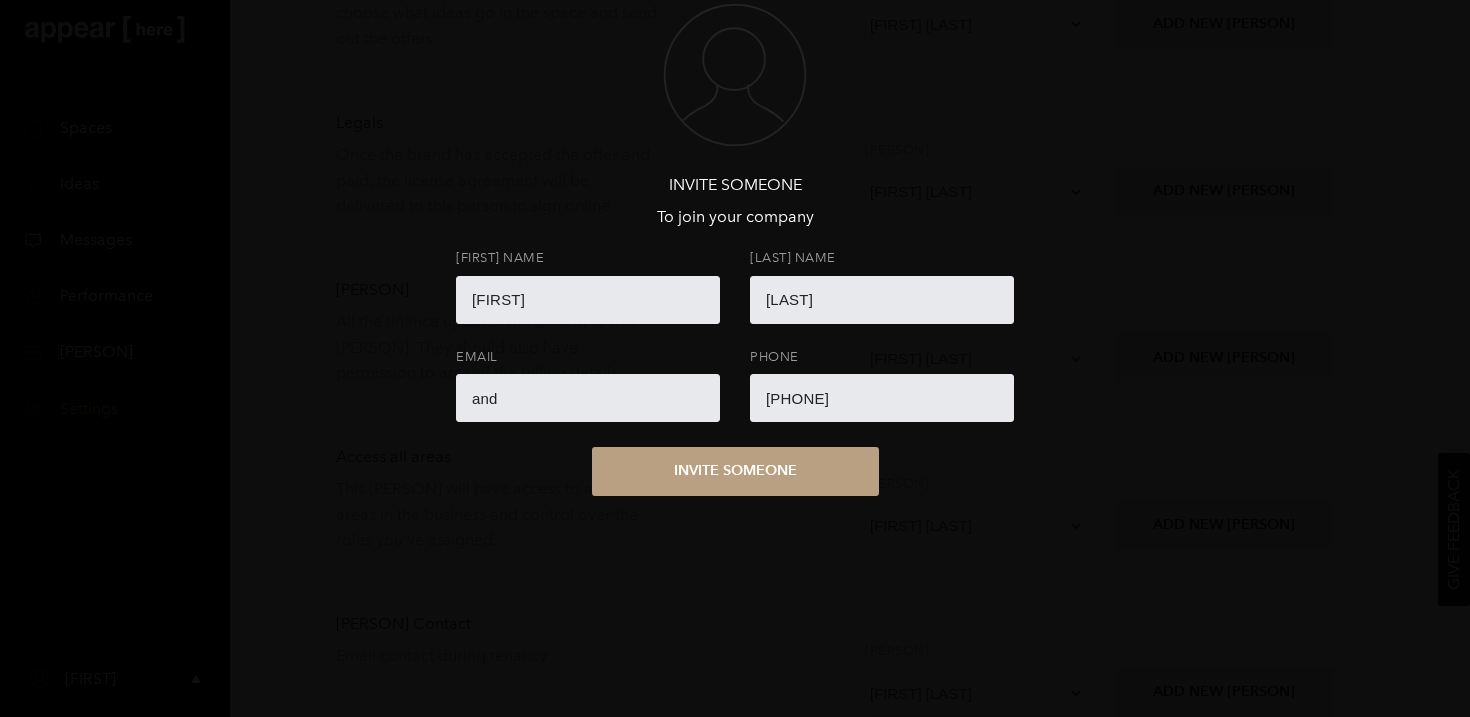 type on "andrew.e@futurestores.com" 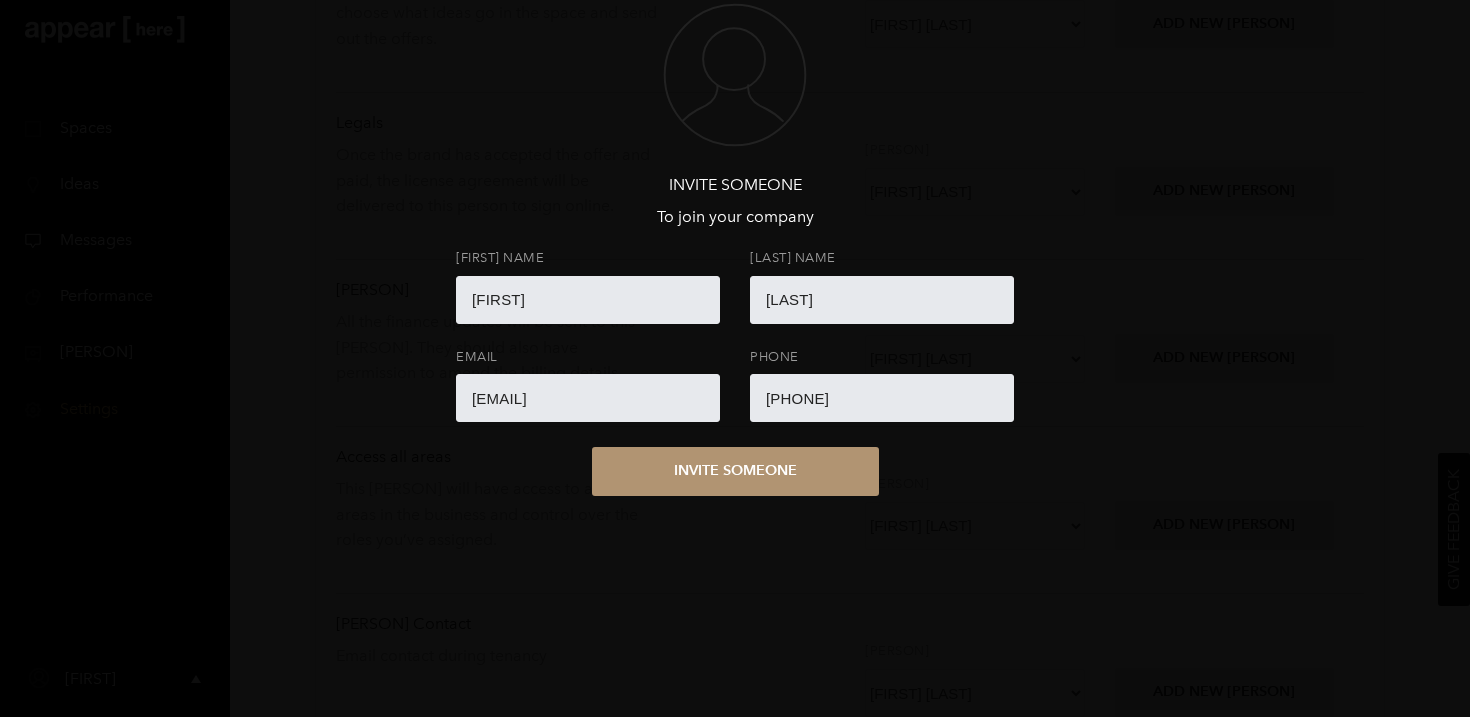 click on "Invite someone" at bounding box center [735, 471] 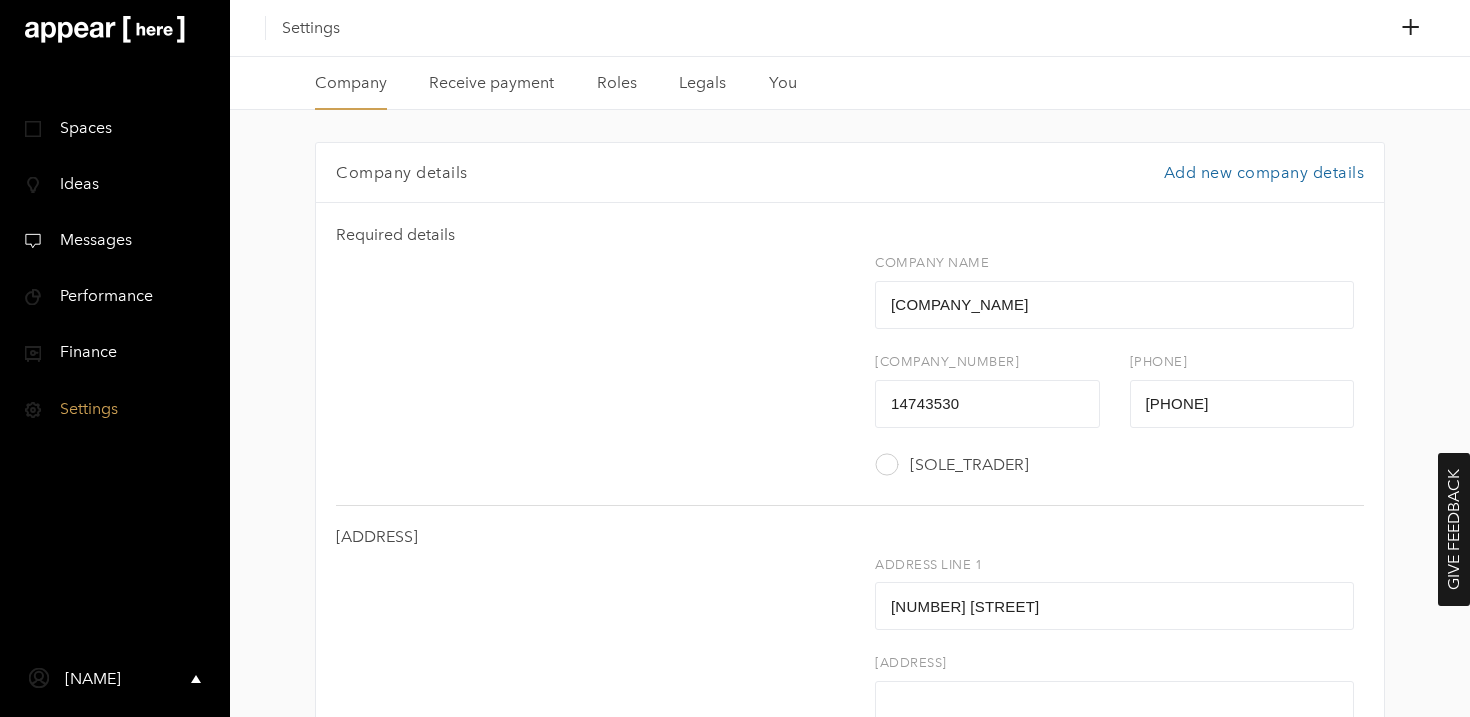 scroll, scrollTop: 0, scrollLeft: 0, axis: both 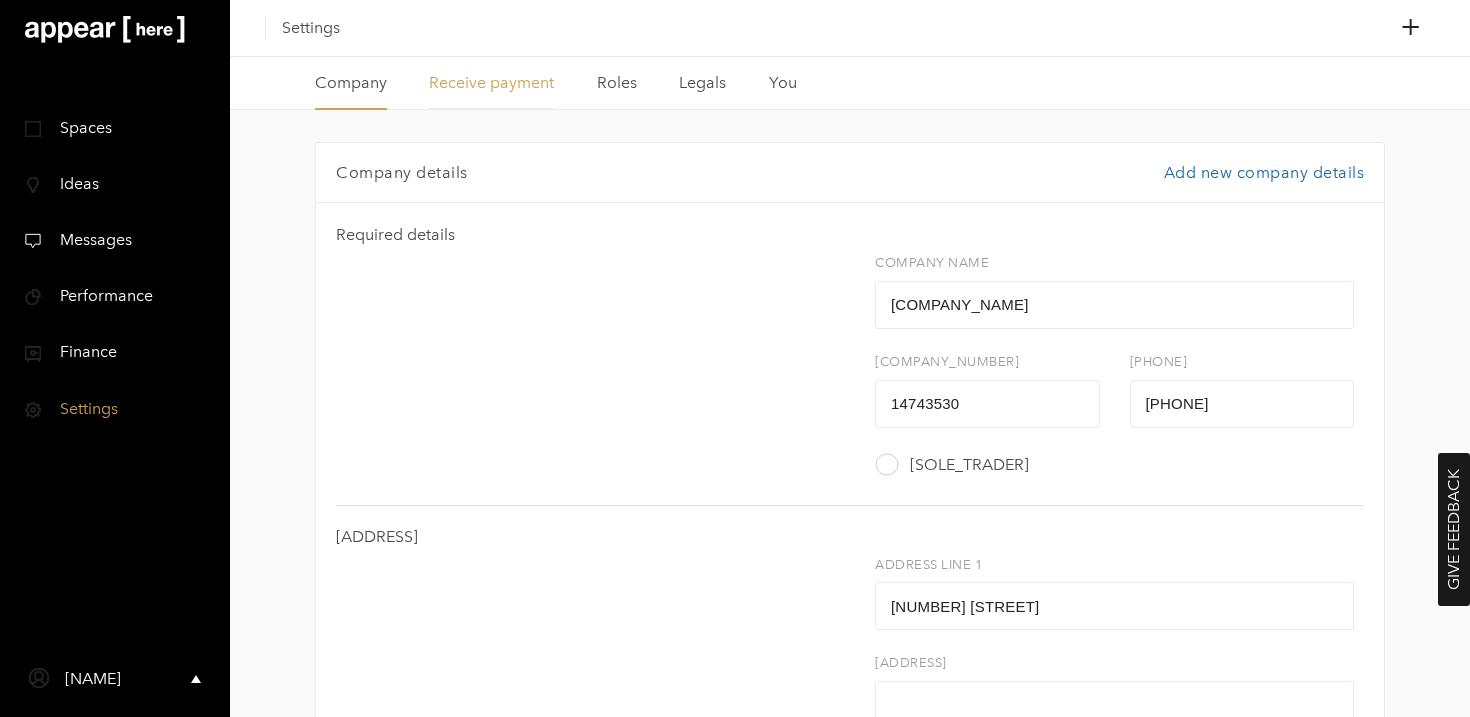 click on "Receive payment" at bounding box center [491, 83] 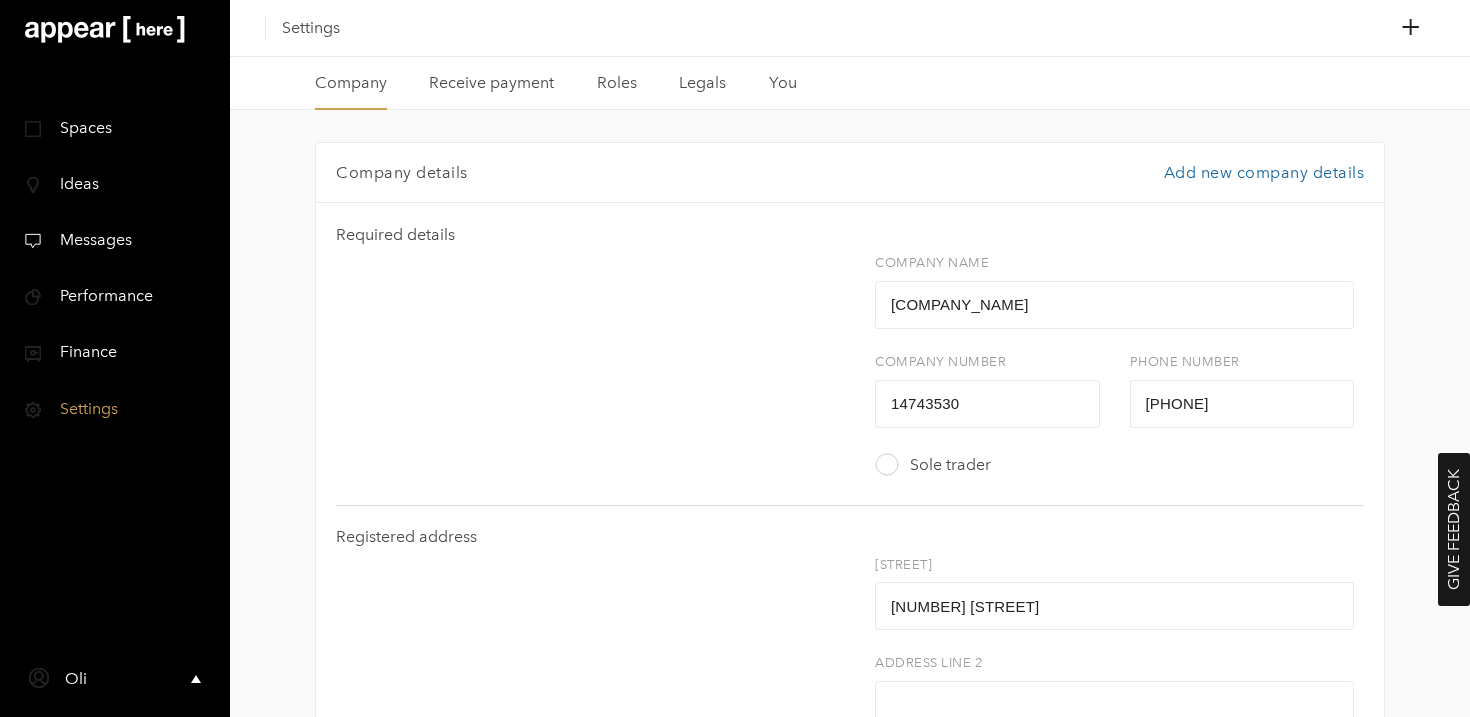 scroll, scrollTop: 0, scrollLeft: 0, axis: both 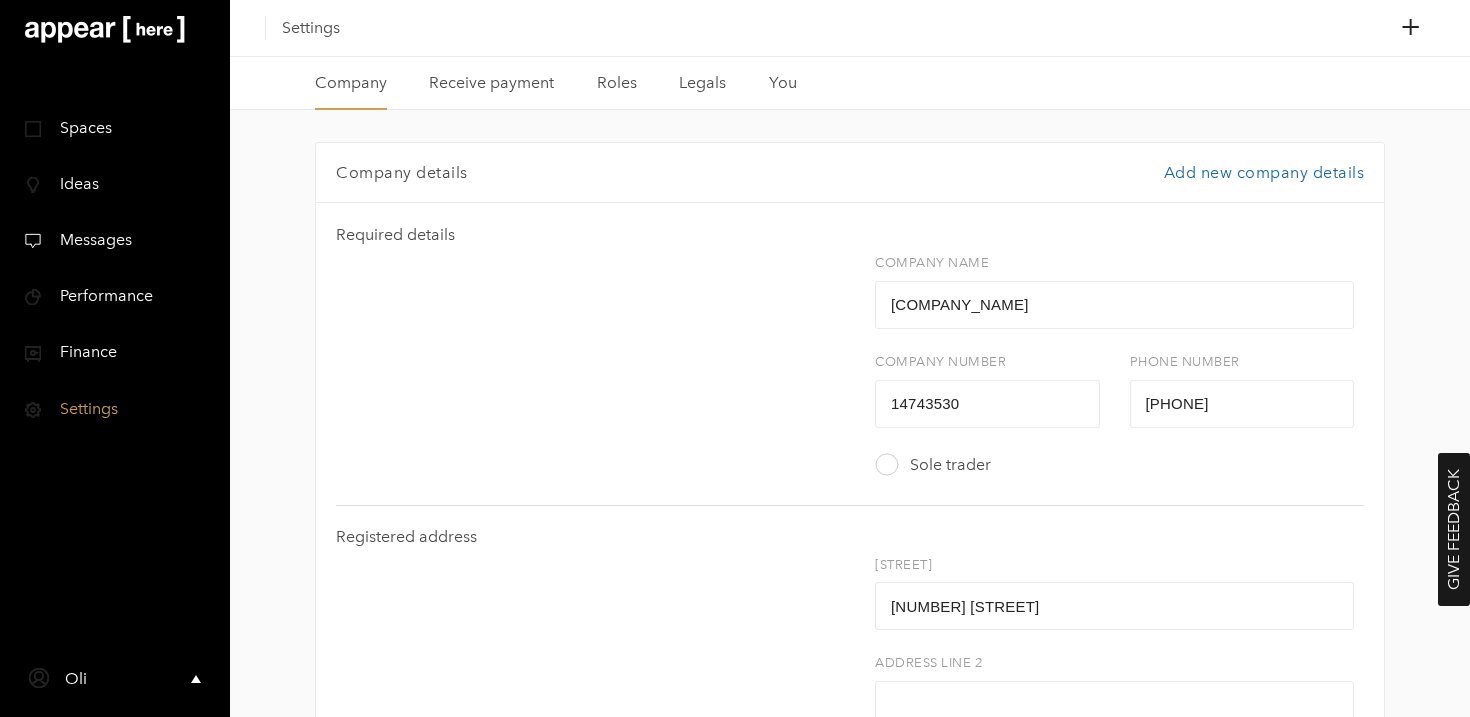 click on "Finance" at bounding box center (81, 351) 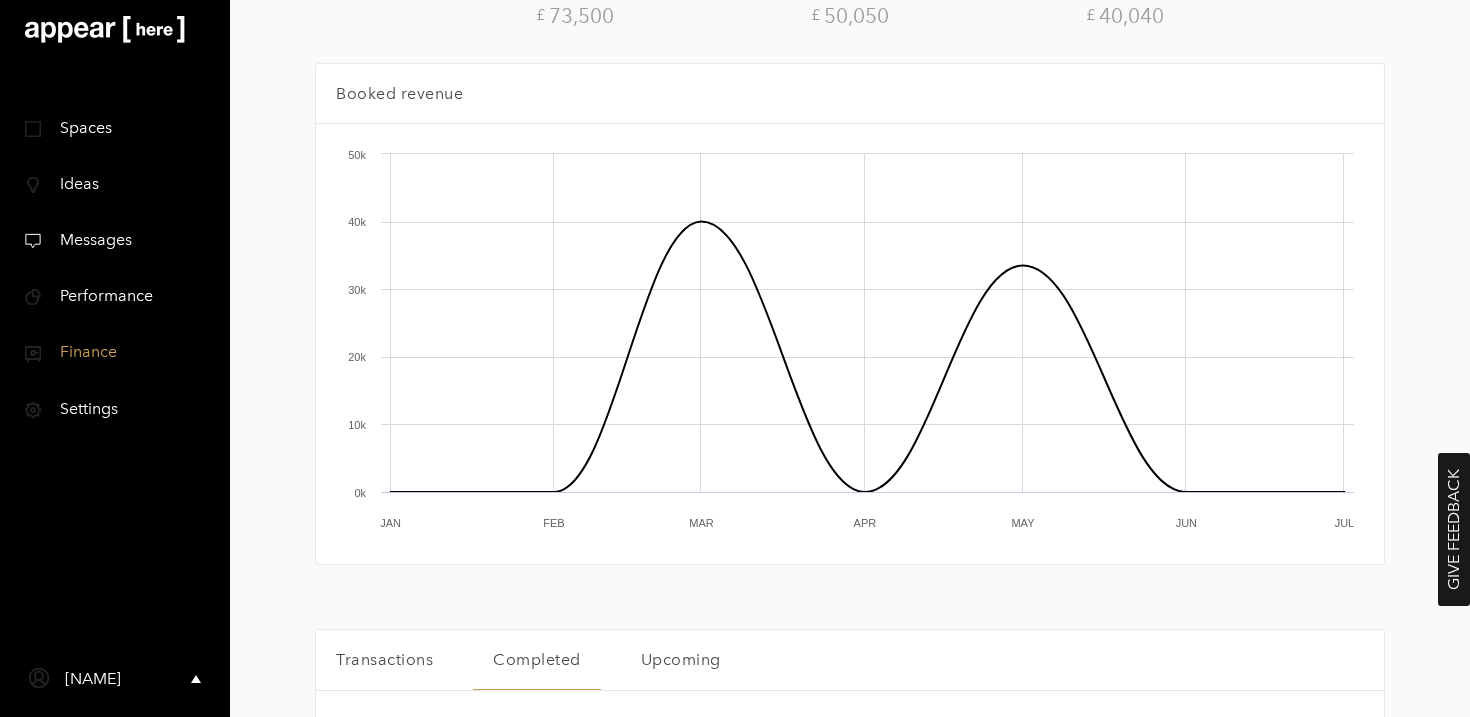 scroll, scrollTop: 109, scrollLeft: 0, axis: vertical 